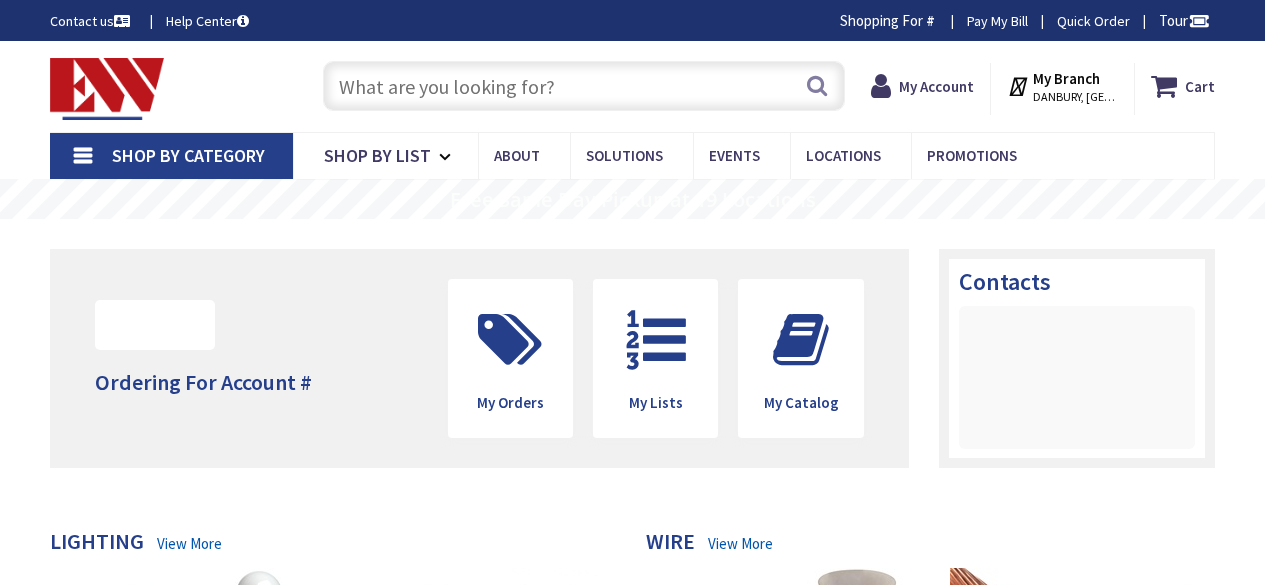 scroll, scrollTop: 0, scrollLeft: 0, axis: both 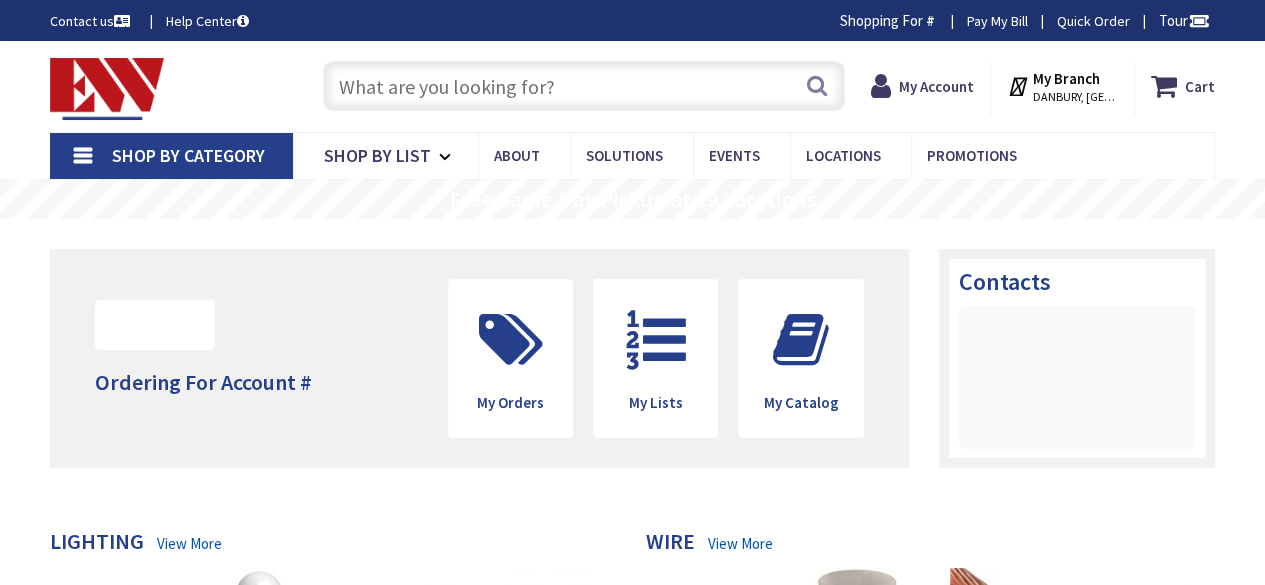 type on "[PERSON_NAME][GEOGRAPHIC_DATA], [GEOGRAPHIC_DATA]" 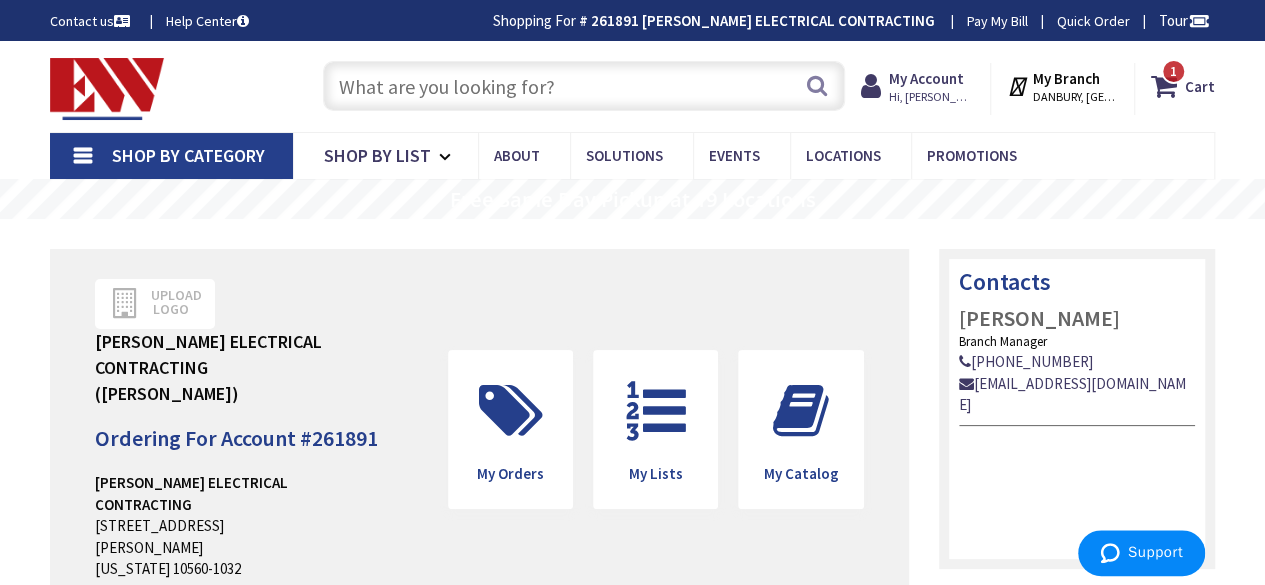 scroll, scrollTop: 0, scrollLeft: 0, axis: both 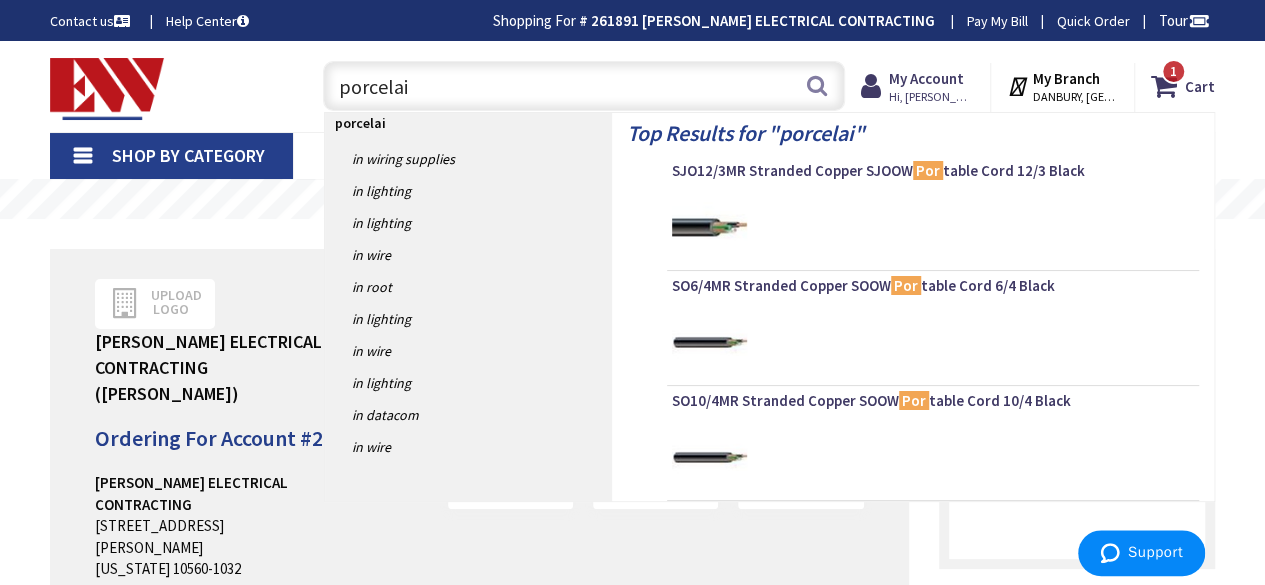 type on "porcelain" 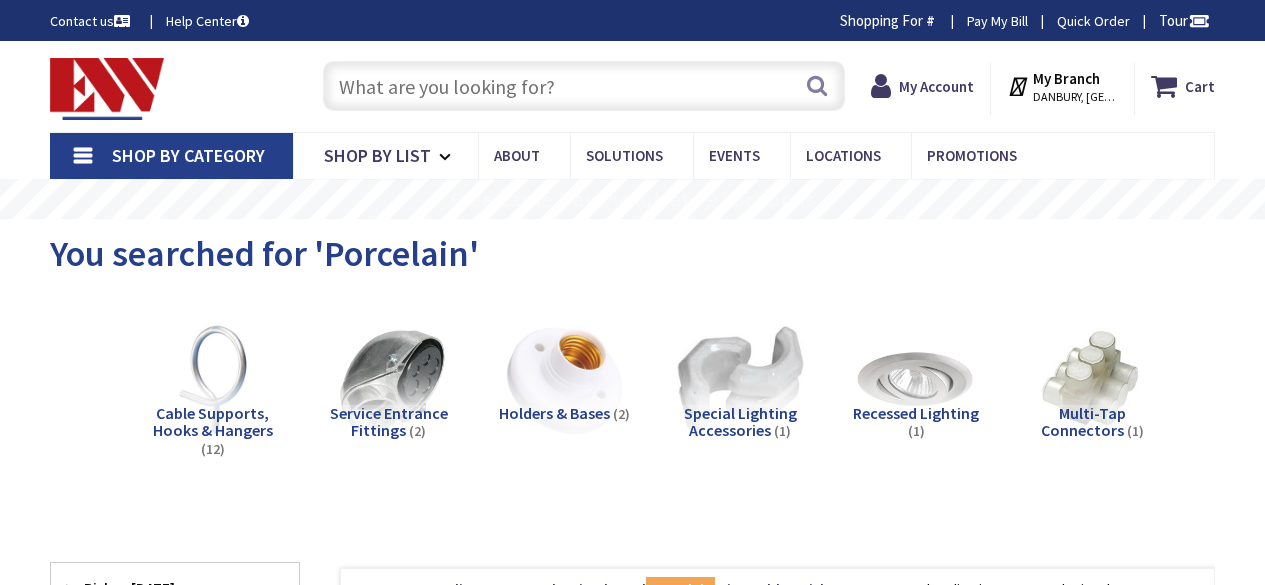 scroll, scrollTop: 0, scrollLeft: 0, axis: both 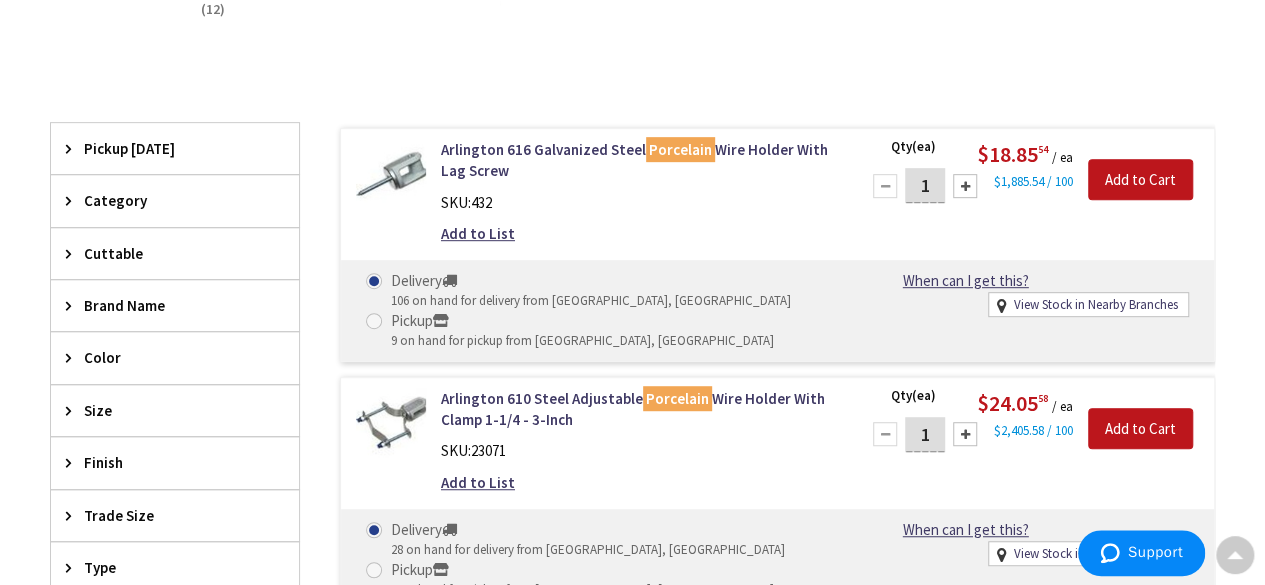 click at bounding box center [965, 186] 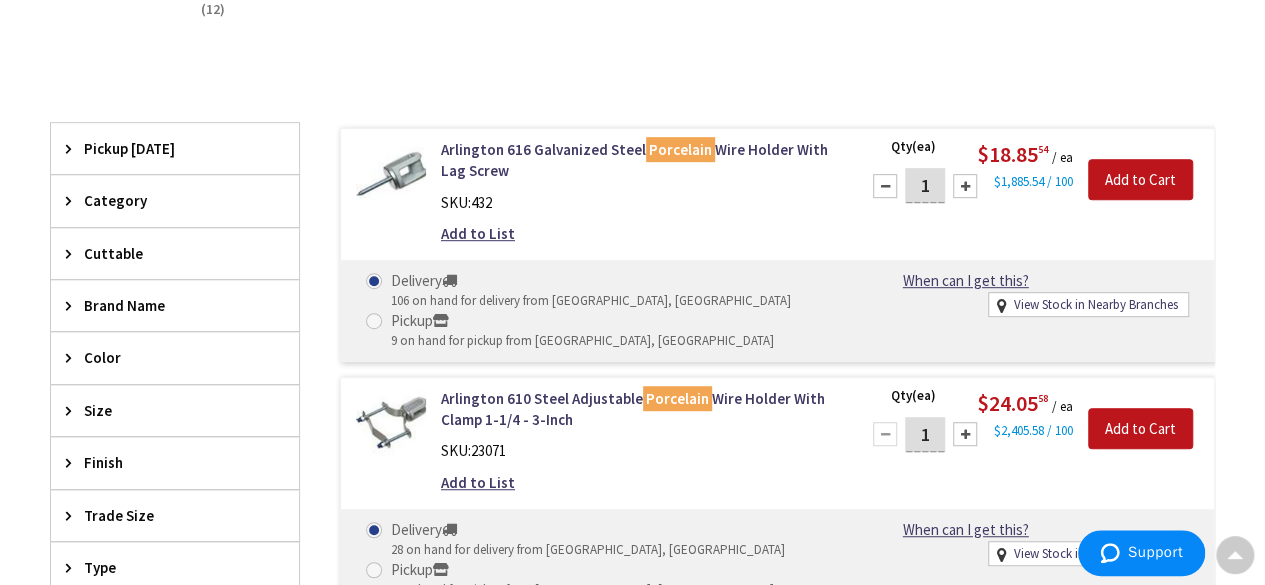 type on "2" 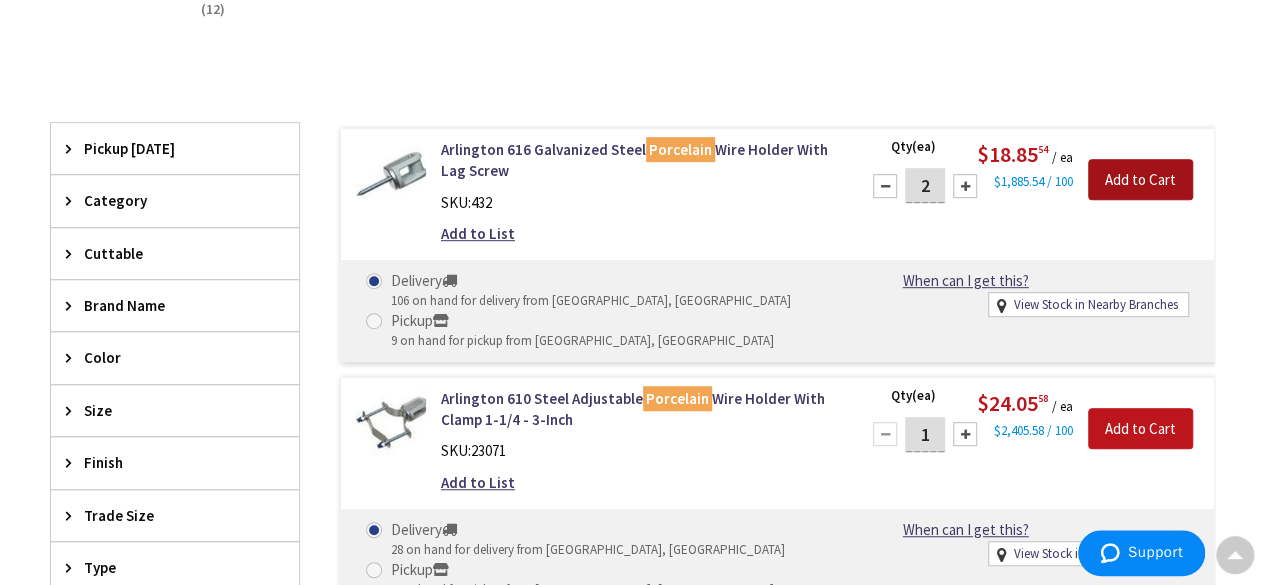 click on "Add to Cart" at bounding box center (1140, 180) 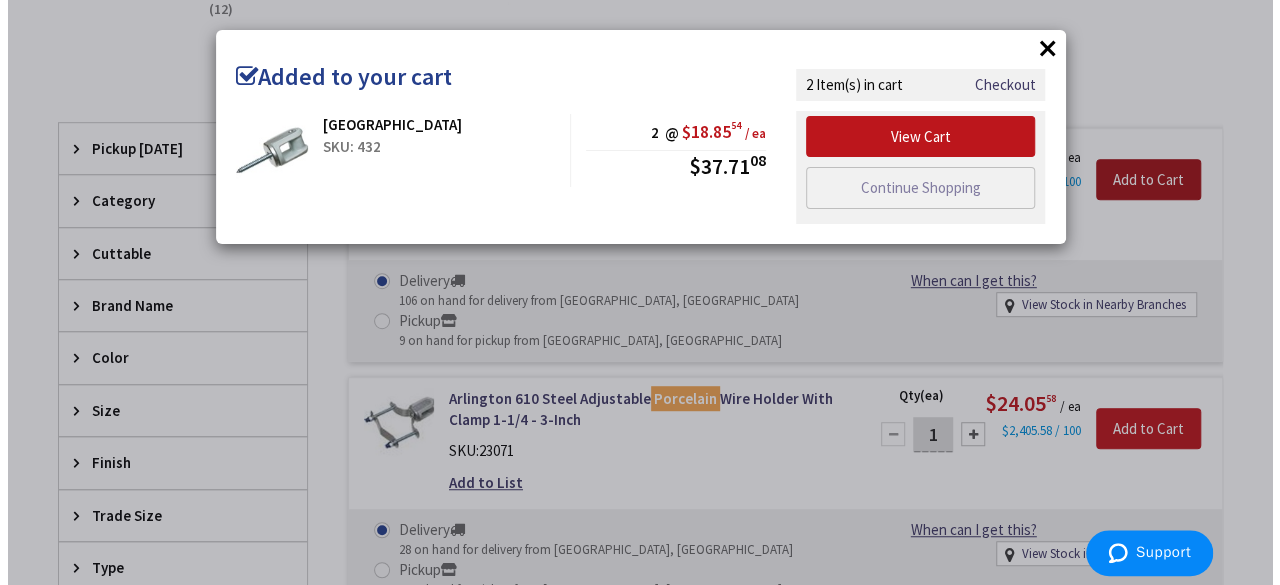 scroll, scrollTop: 438, scrollLeft: 0, axis: vertical 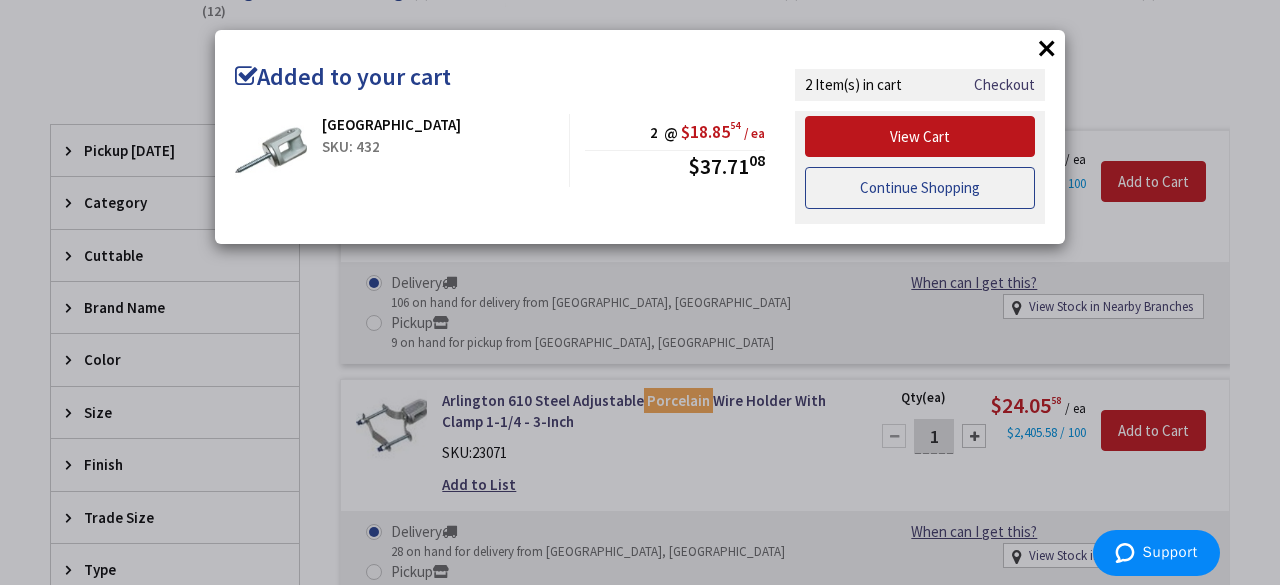 click on "Continue Shopping" at bounding box center (920, 188) 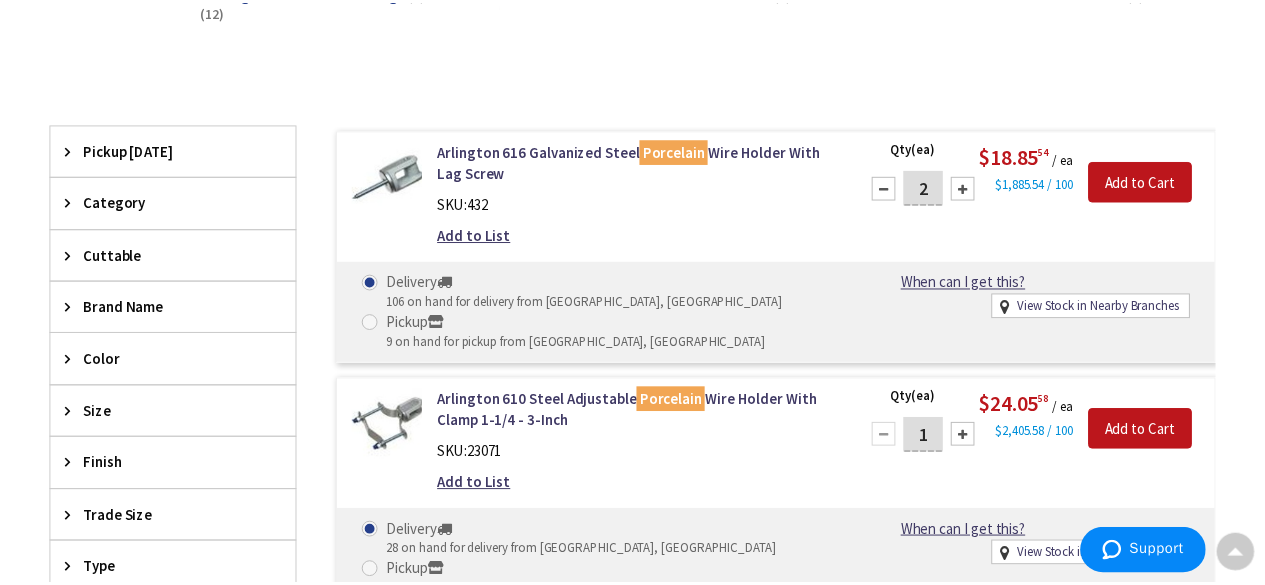scroll, scrollTop: 440, scrollLeft: 0, axis: vertical 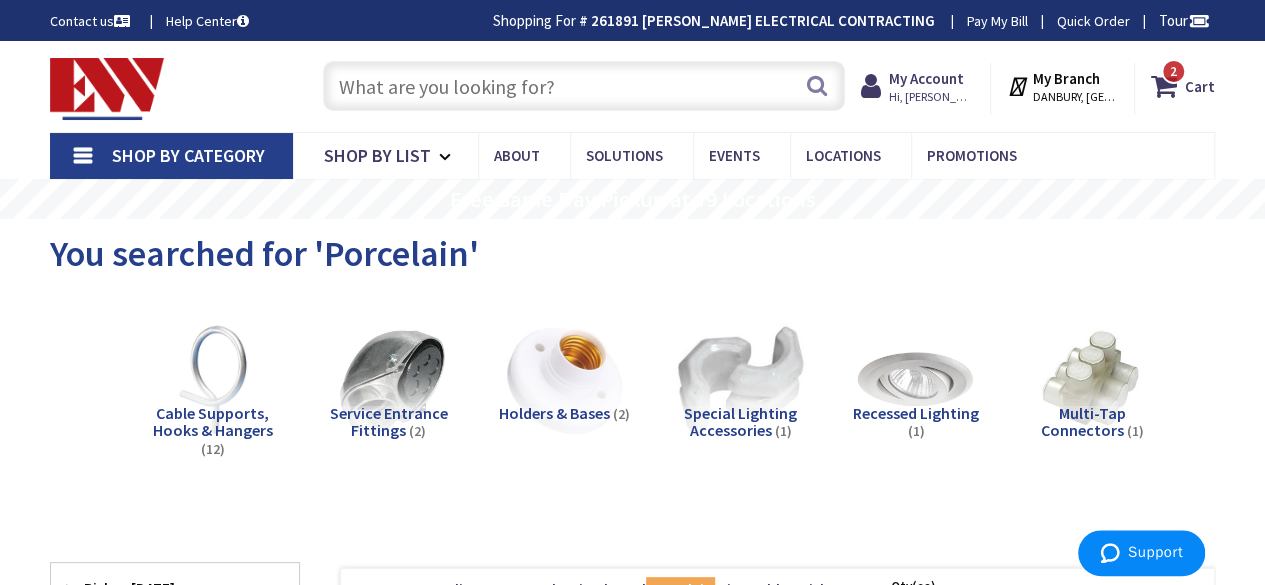 click at bounding box center [584, 86] 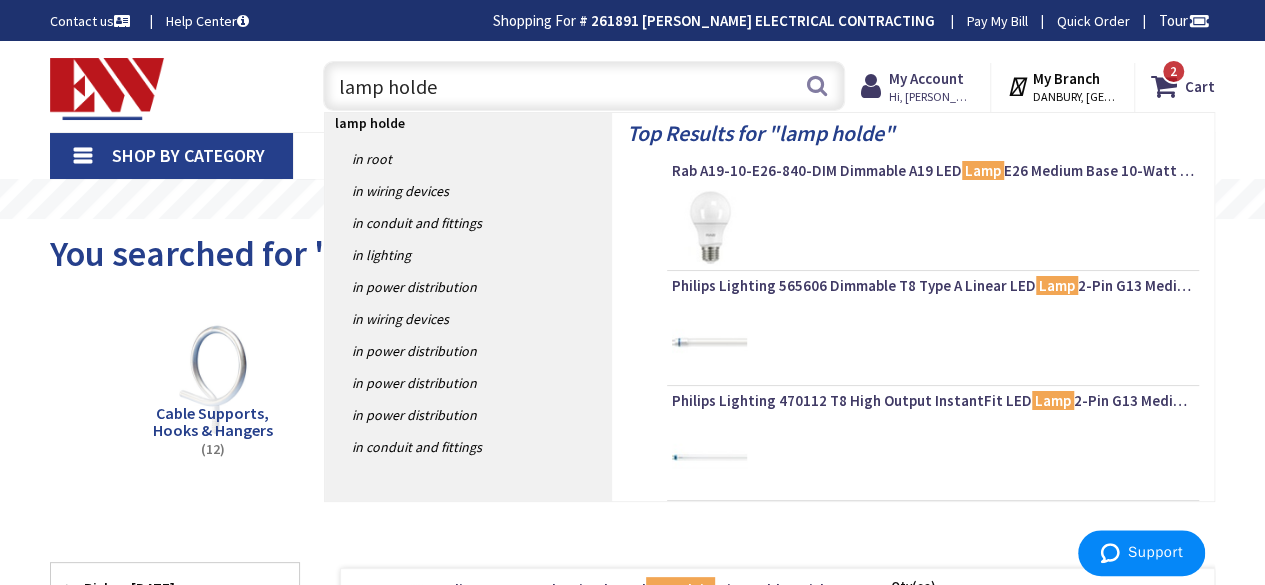 type on "lamp holder" 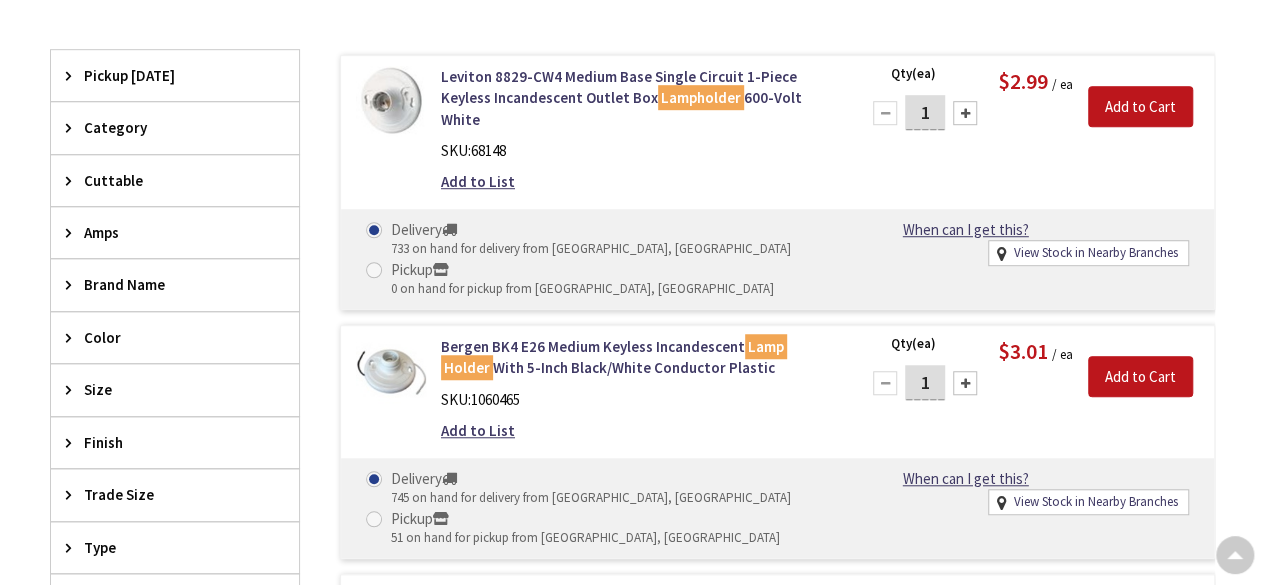 scroll, scrollTop: 621, scrollLeft: 0, axis: vertical 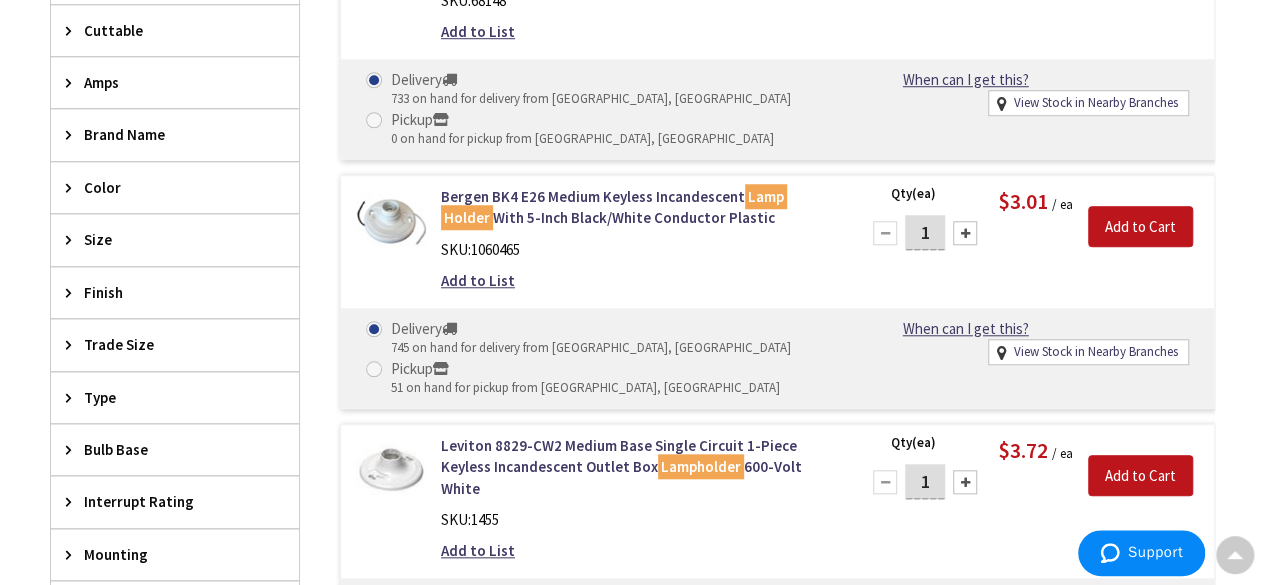 click on "1" at bounding box center (925, 232) 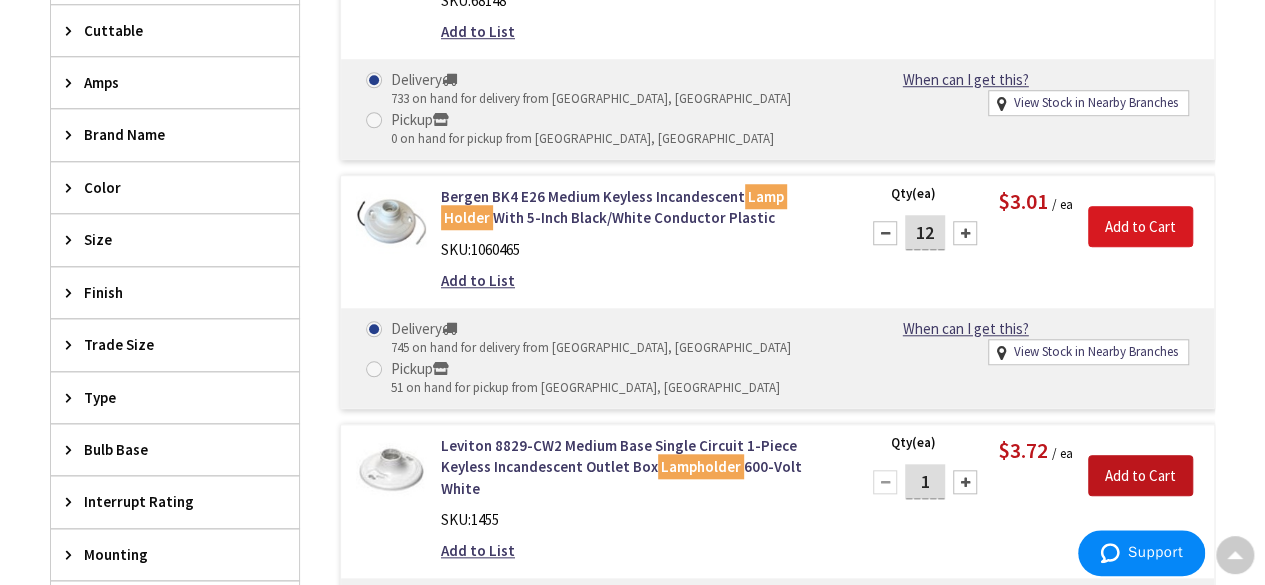 type on "12" 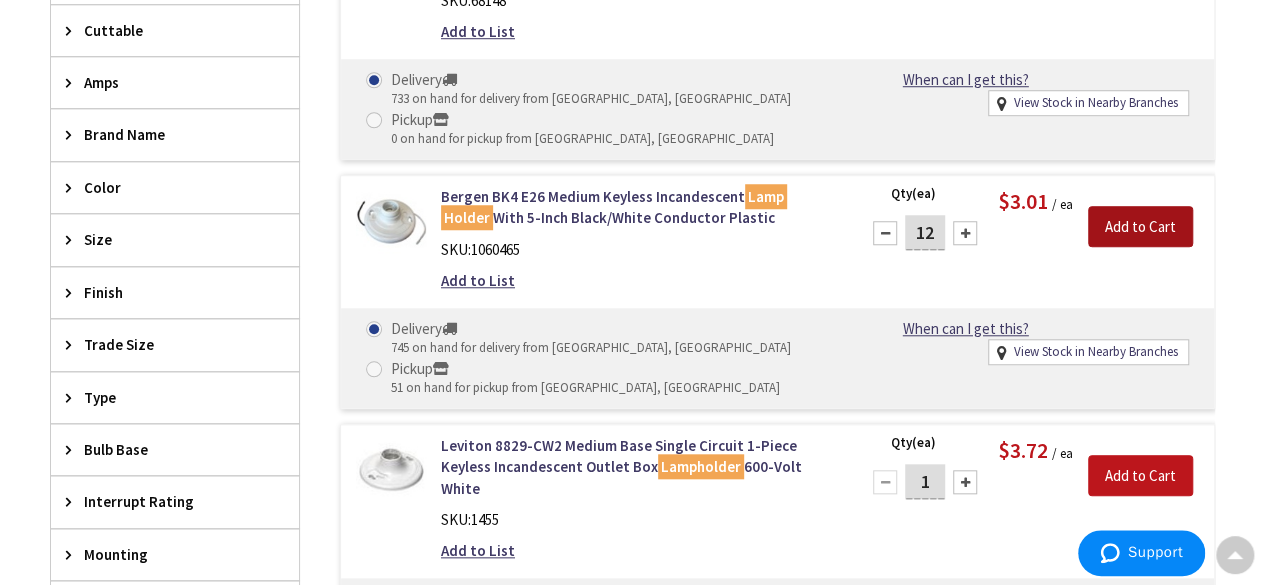 click on "Add to Cart" at bounding box center (1140, 227) 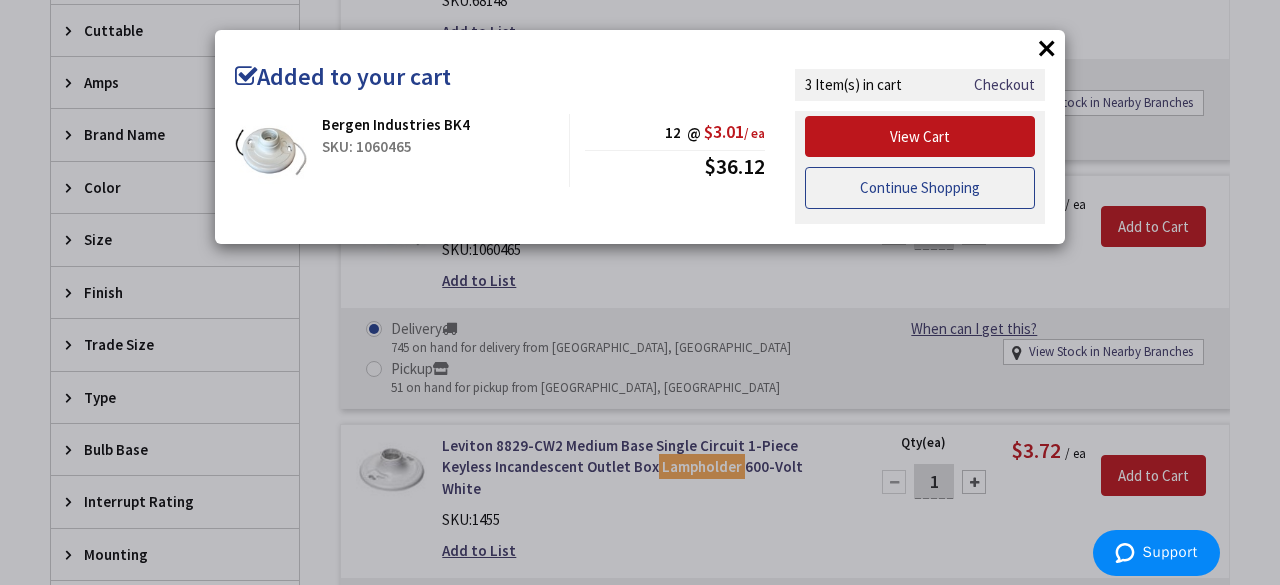 click on "Continue Shopping" at bounding box center (920, 188) 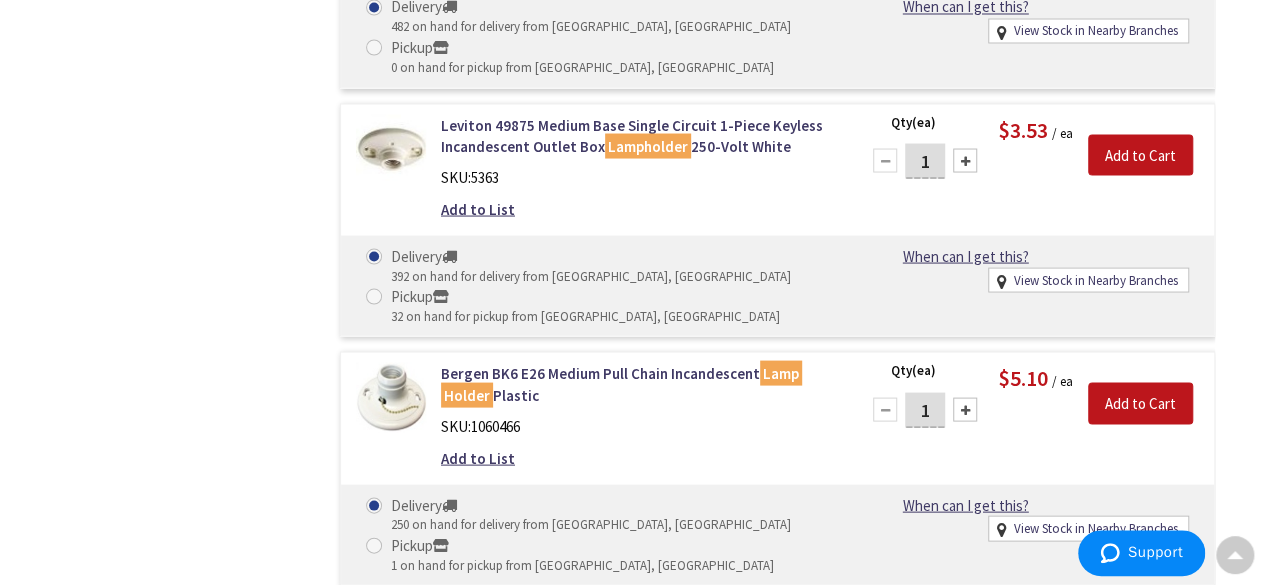 scroll, scrollTop: 1865, scrollLeft: 0, axis: vertical 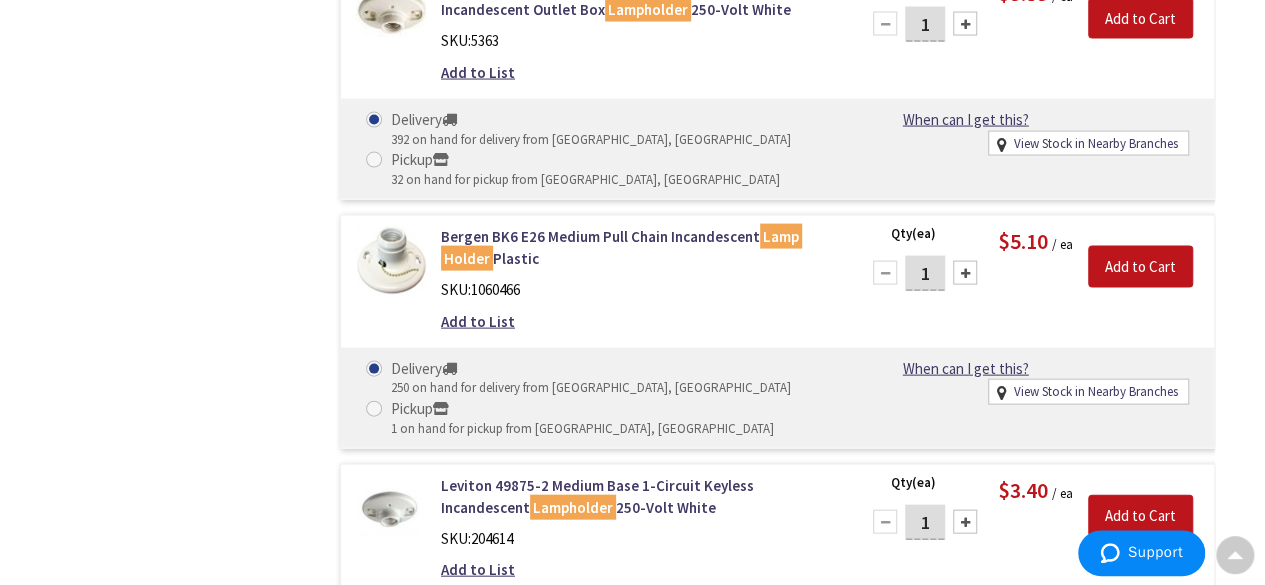 click on "1" at bounding box center [925, 273] 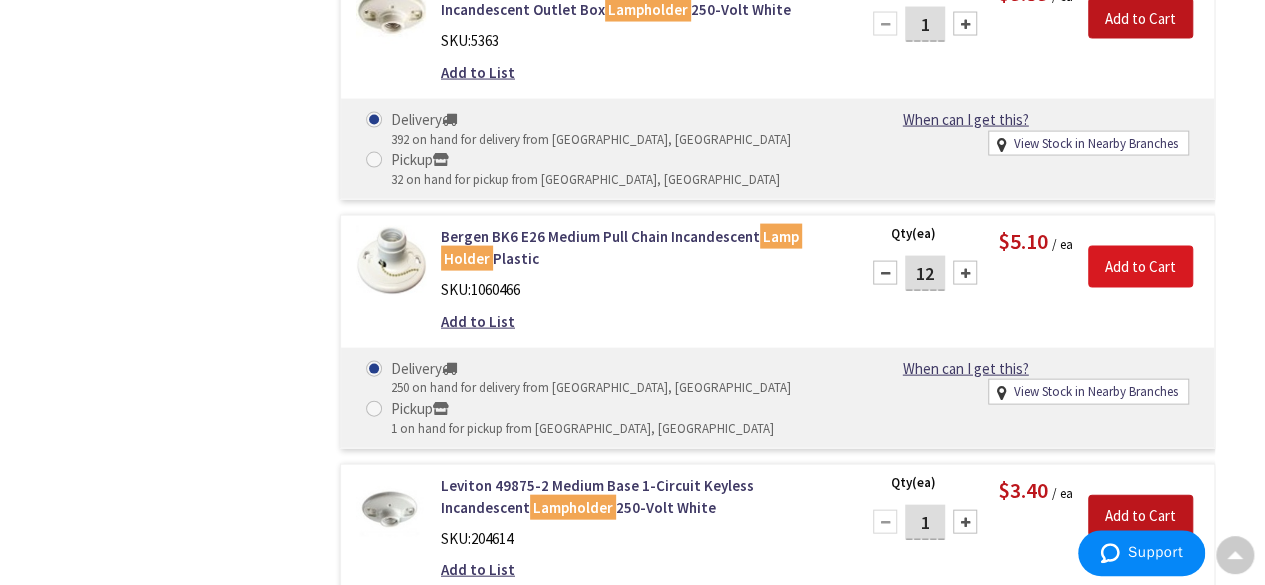 type on "12" 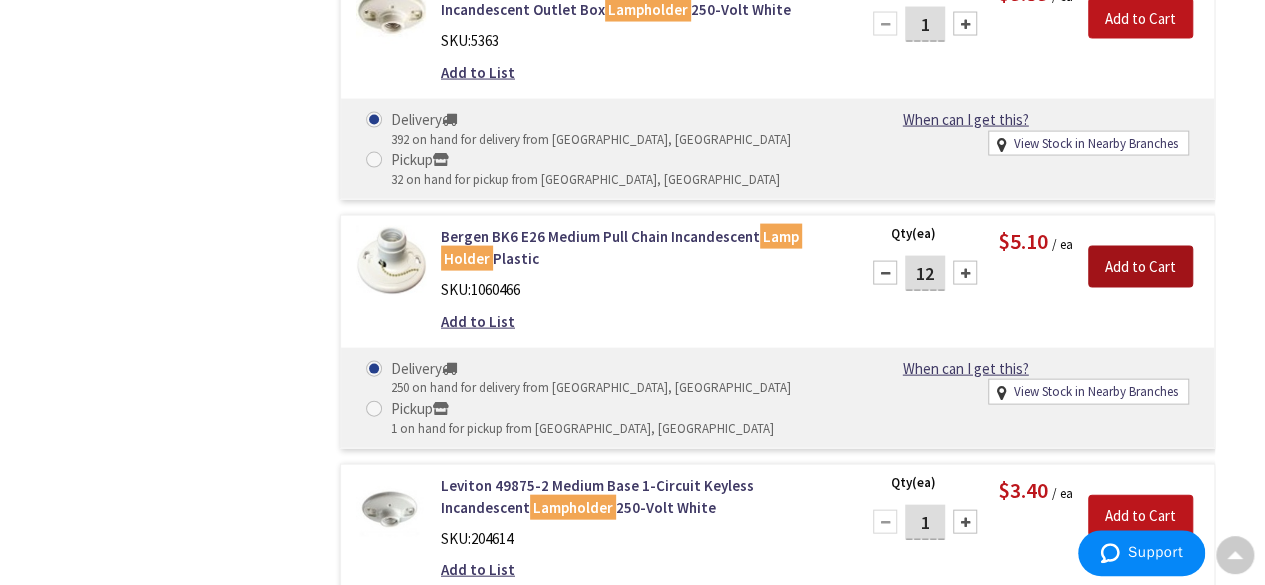 click on "Add to Cart" at bounding box center [1140, 267] 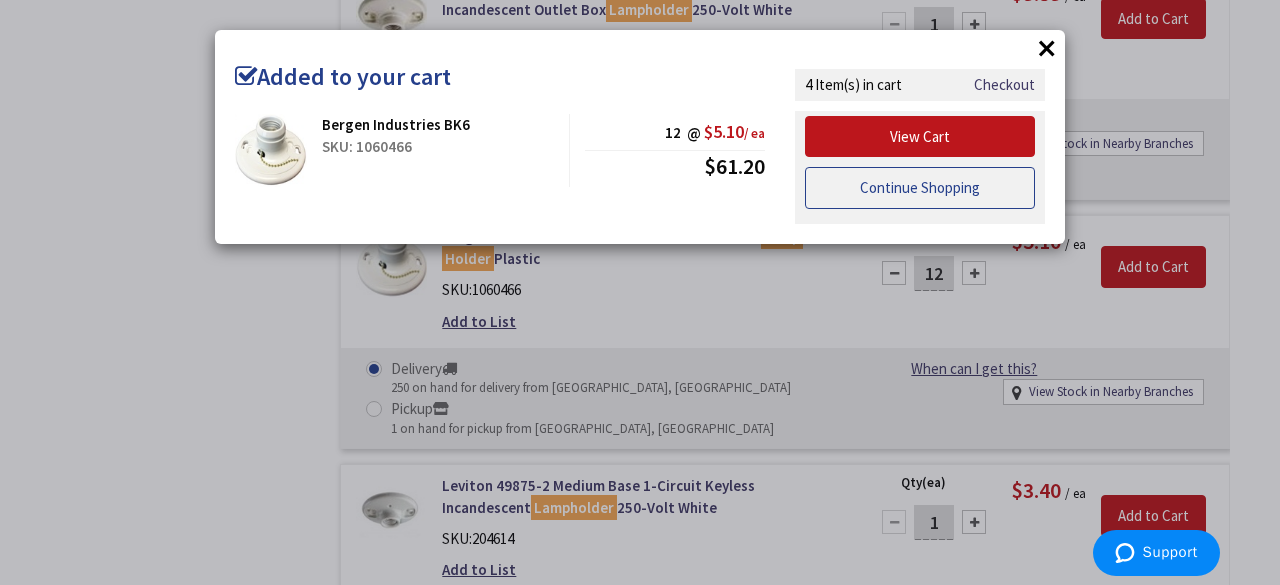 click on "Continue Shopping" at bounding box center (920, 188) 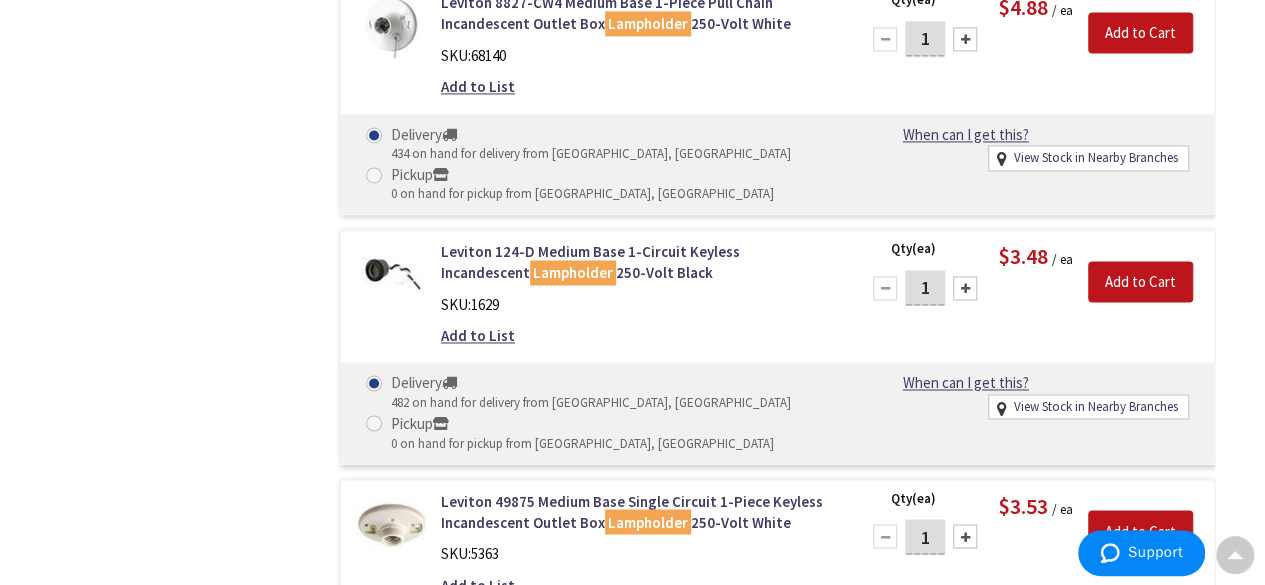 scroll, scrollTop: 289, scrollLeft: 0, axis: vertical 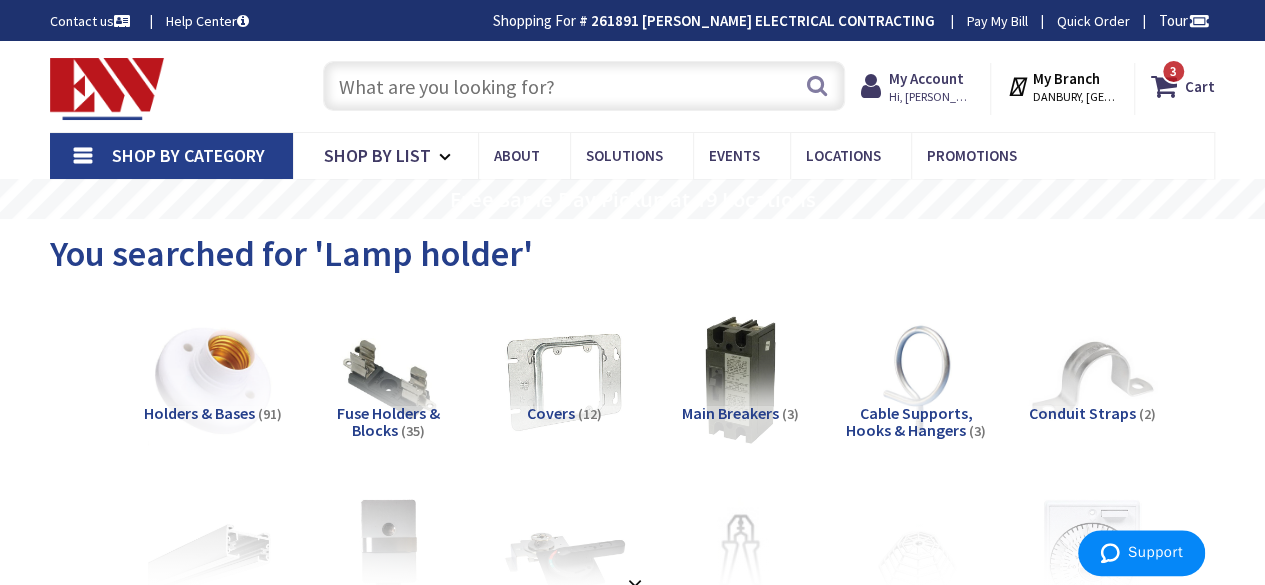 click 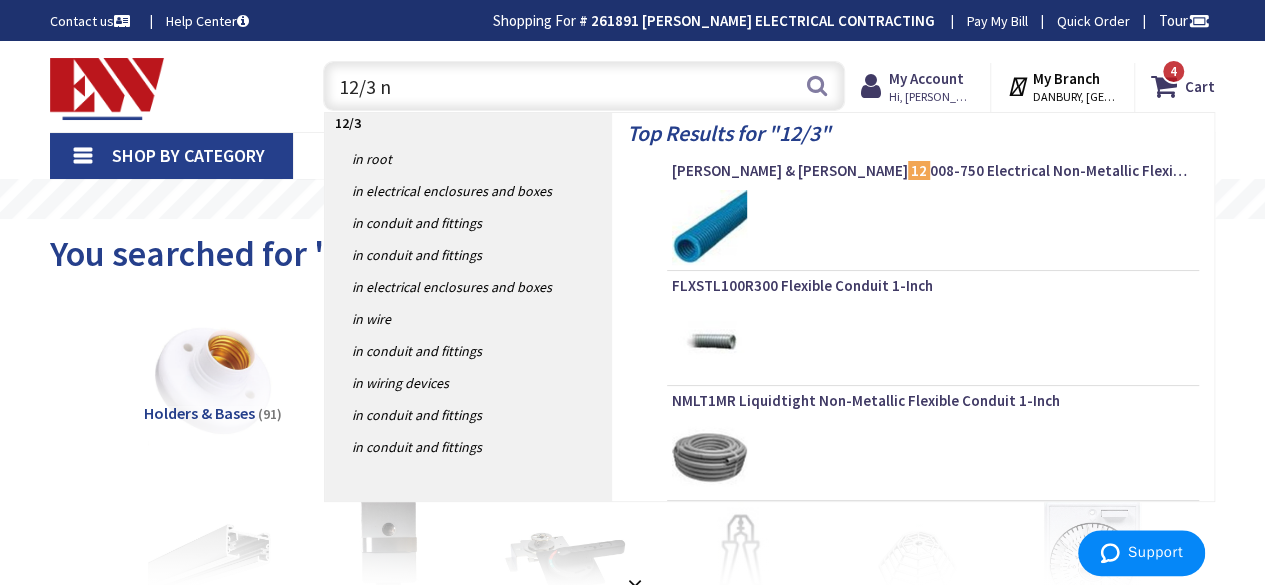 type on "12/3 nm" 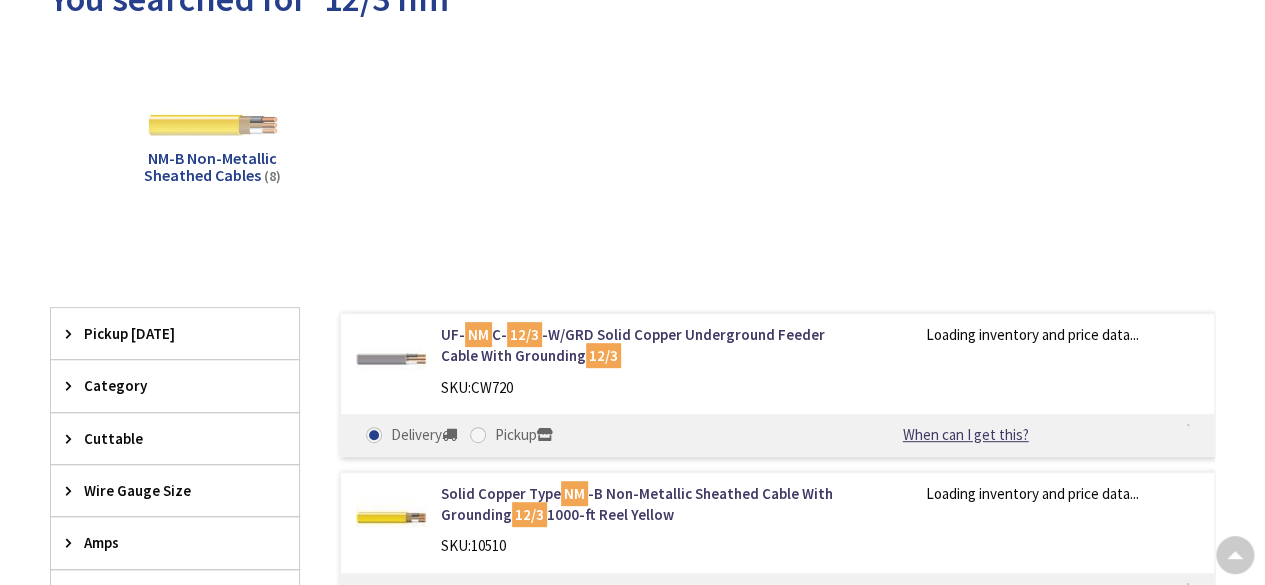 scroll, scrollTop: 442, scrollLeft: 0, axis: vertical 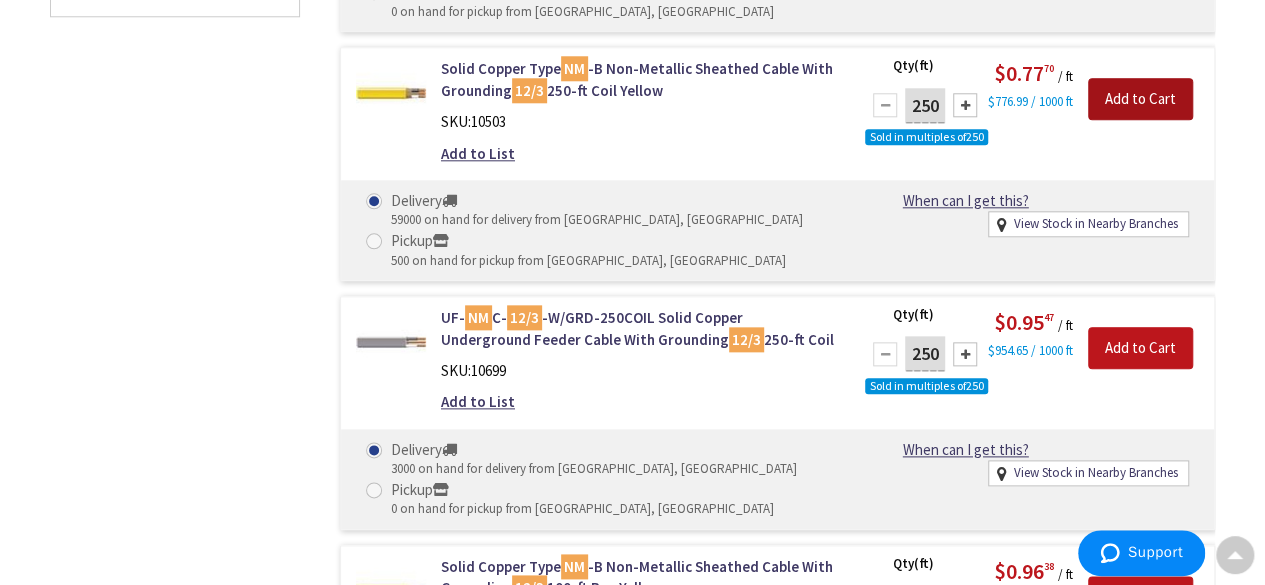 click on "Add to Cart" at bounding box center [1140, 99] 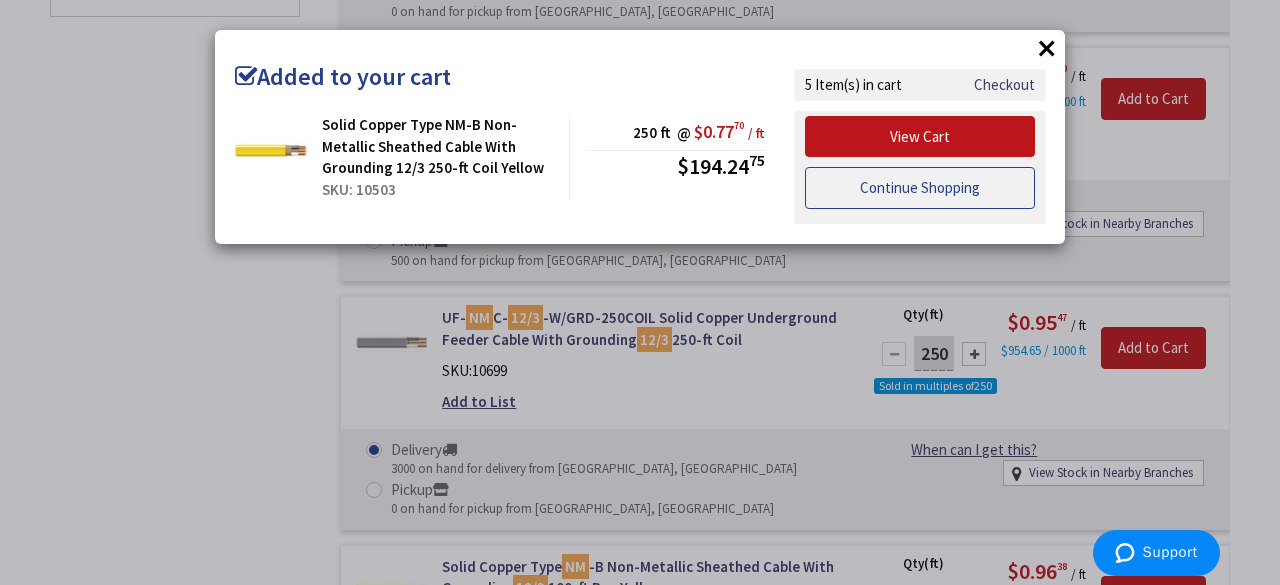 click on "Continue Shopping" at bounding box center [920, 188] 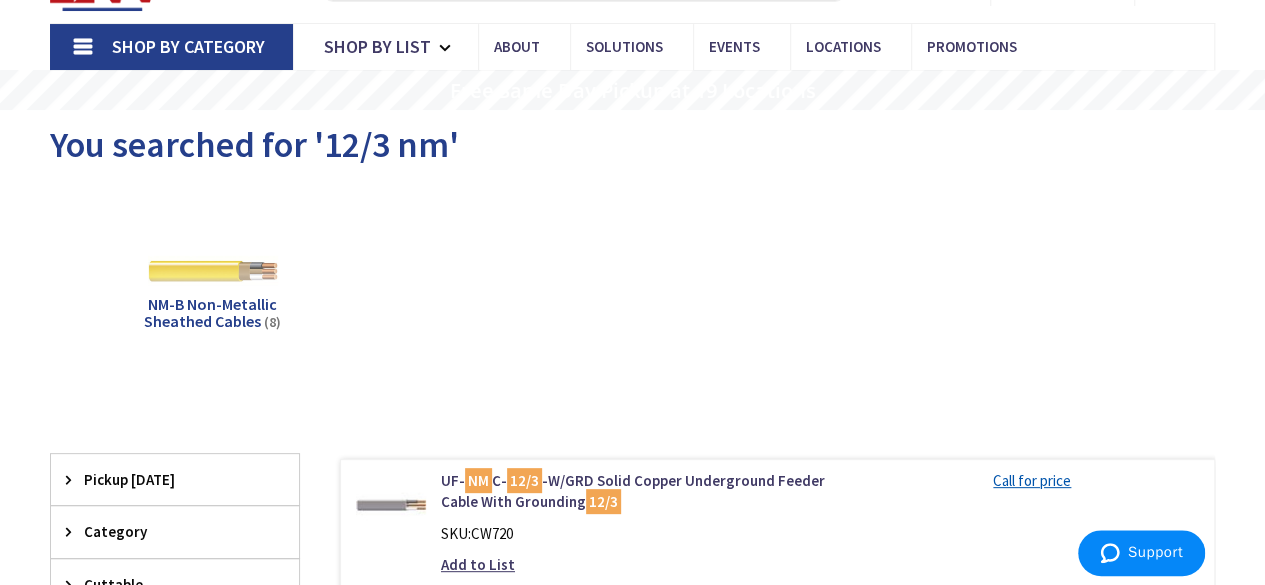 scroll, scrollTop: 8, scrollLeft: 0, axis: vertical 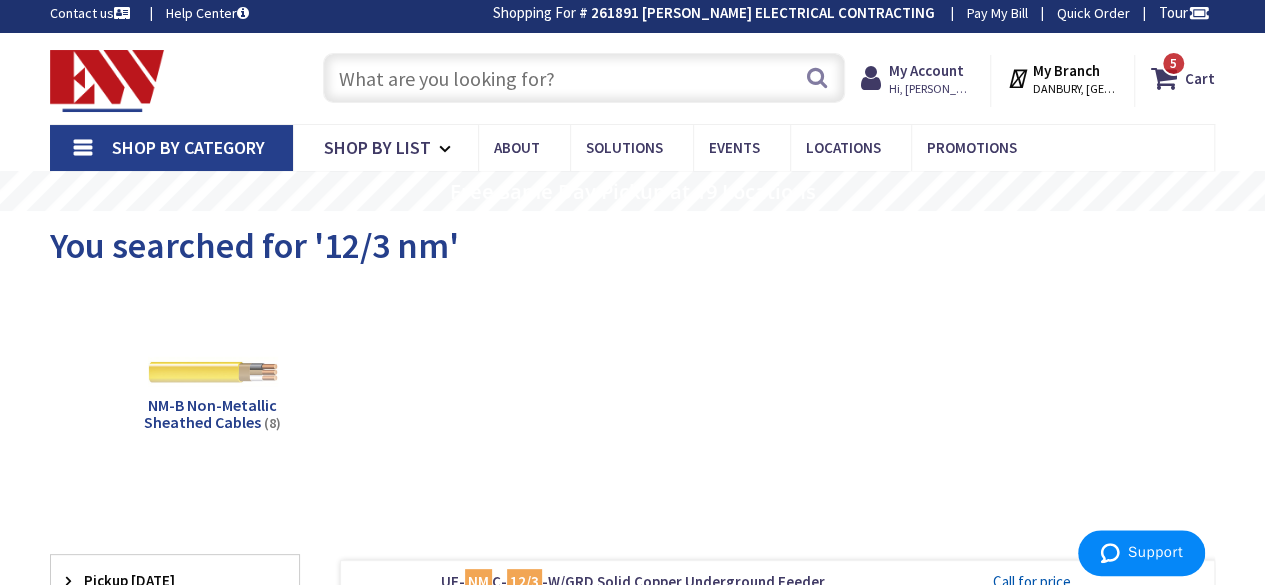 click at bounding box center (584, 78) 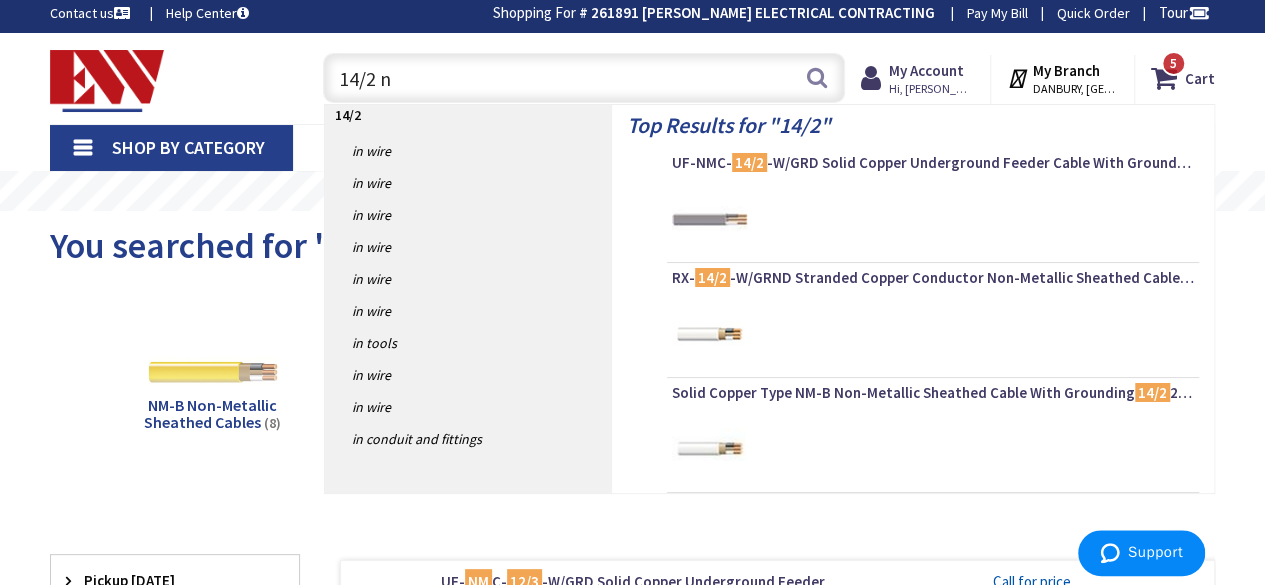 type on "14/2 nm" 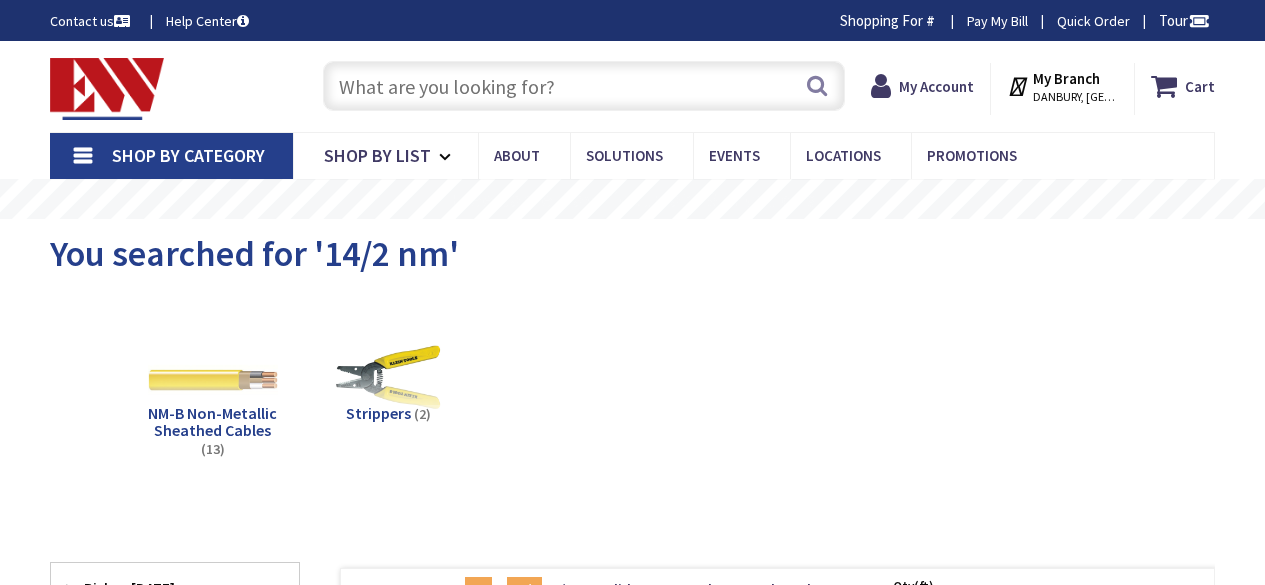 scroll, scrollTop: 0, scrollLeft: 0, axis: both 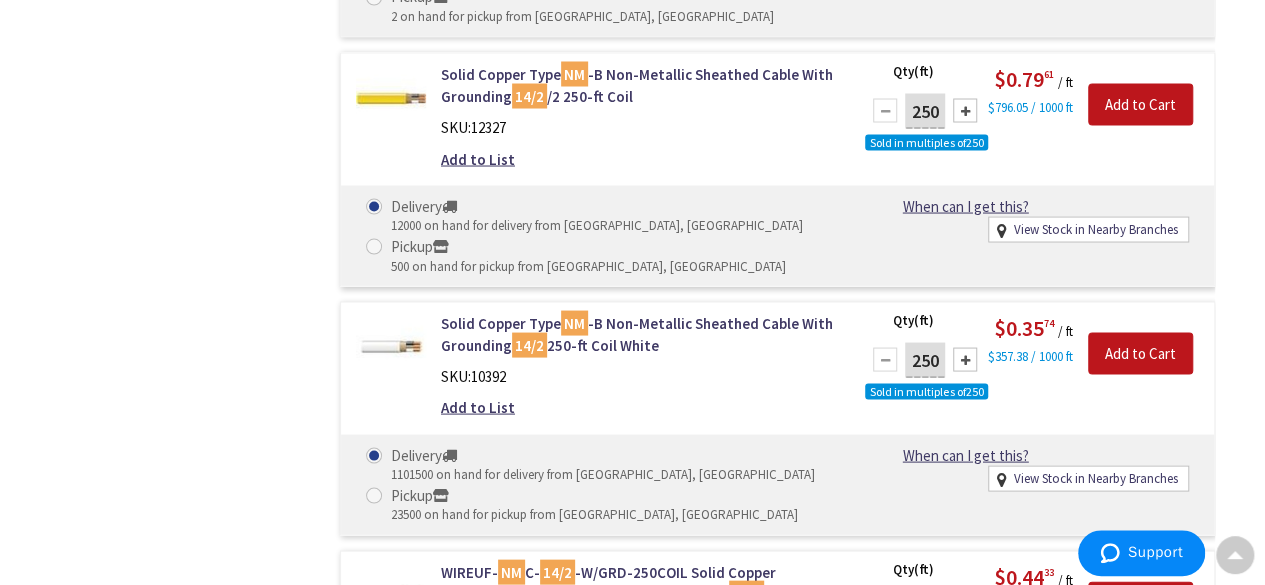 drag, startPoint x: 968, startPoint y: 338, endPoint x: 1121, endPoint y: 397, distance: 163.9817 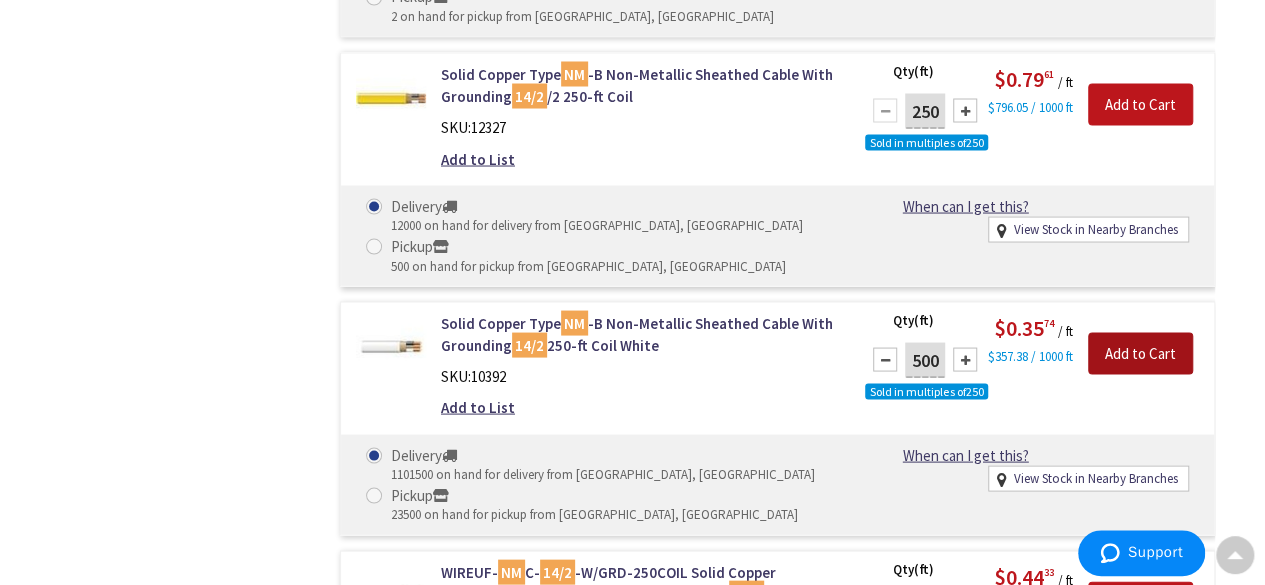 click on "Add to Cart" at bounding box center [1140, 353] 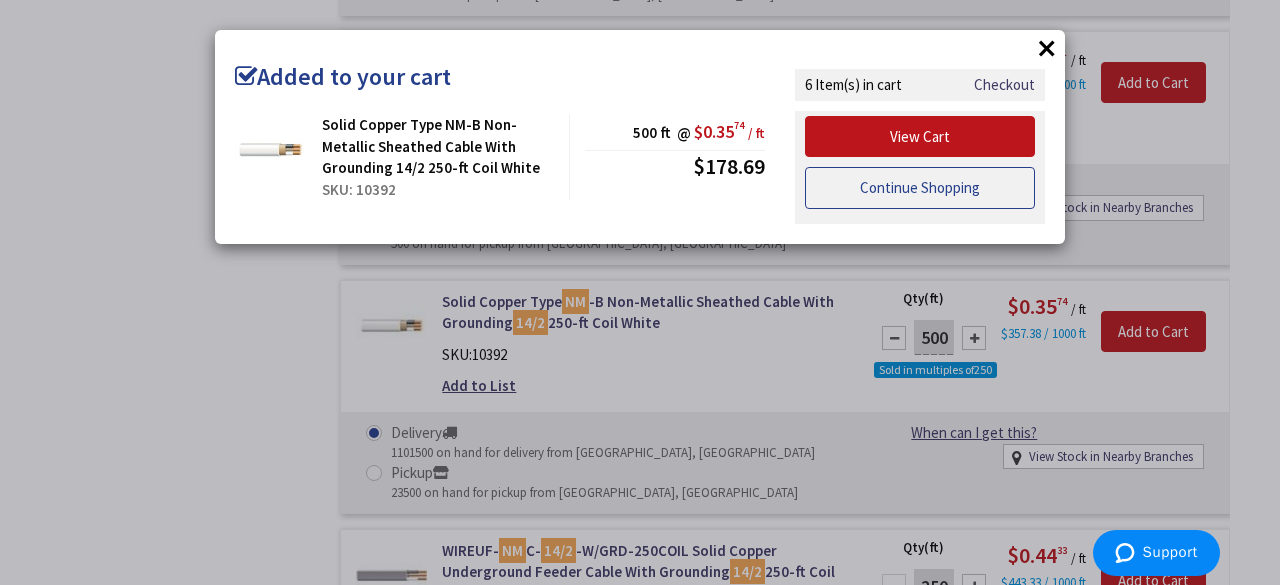 click on "Continue Shopping" at bounding box center [920, 188] 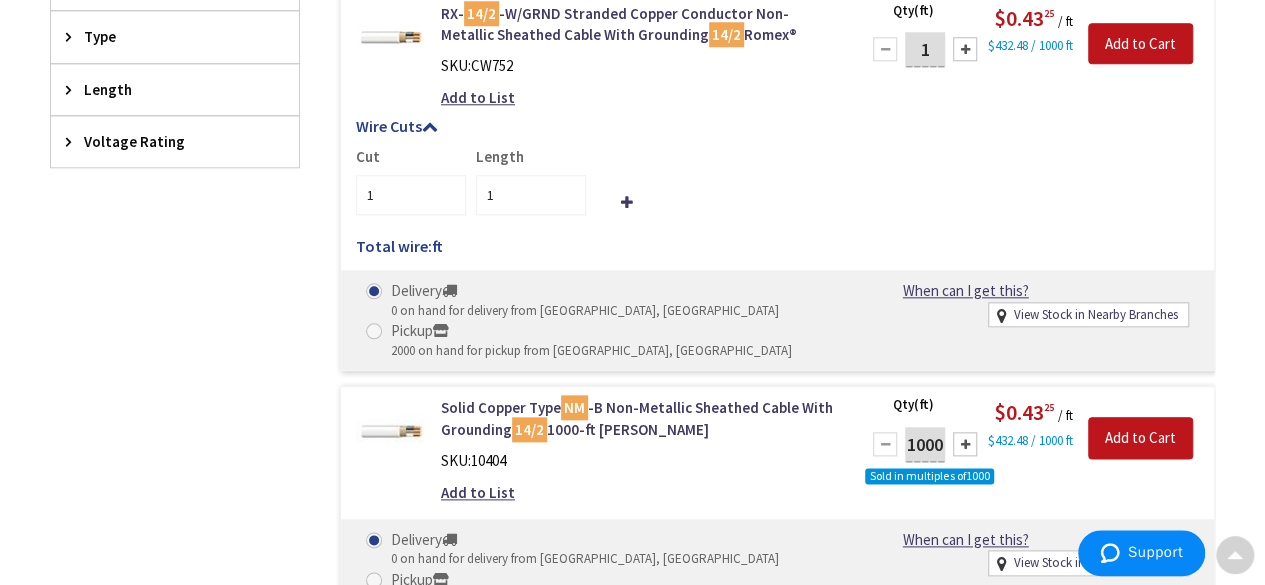 scroll, scrollTop: 0, scrollLeft: 0, axis: both 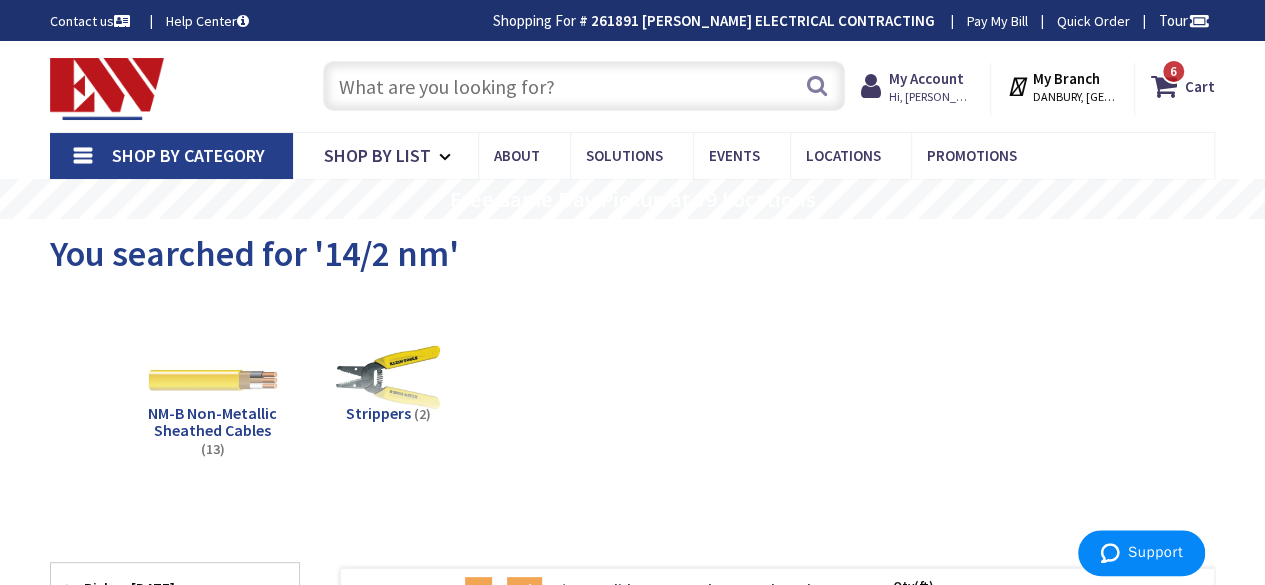 click at bounding box center (584, 86) 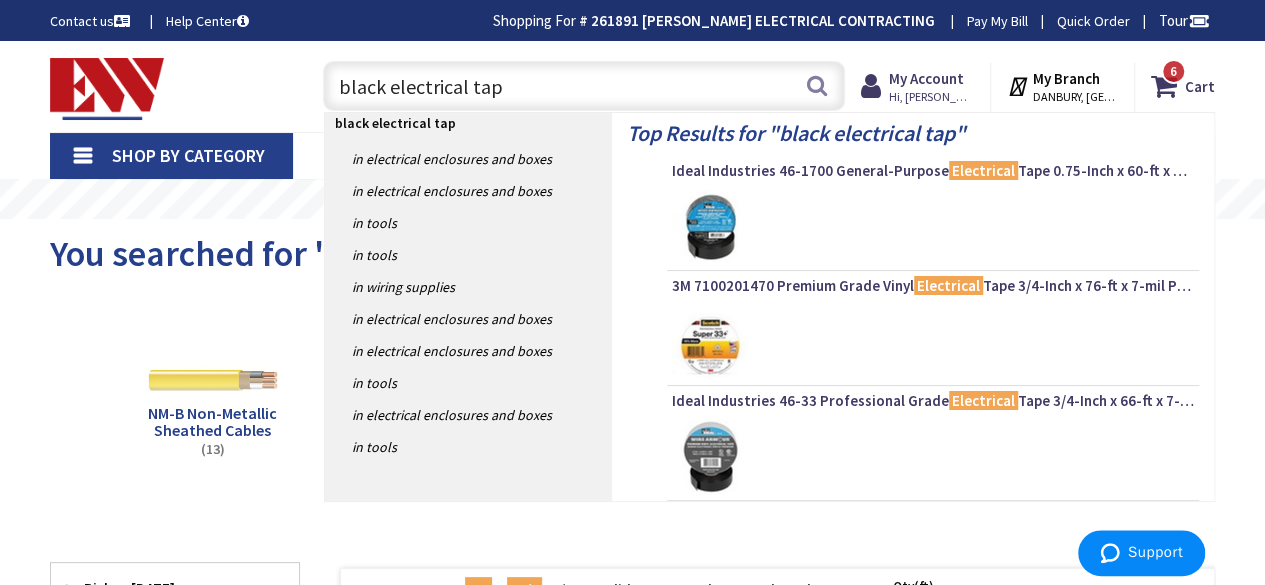 type on "black electrical tape" 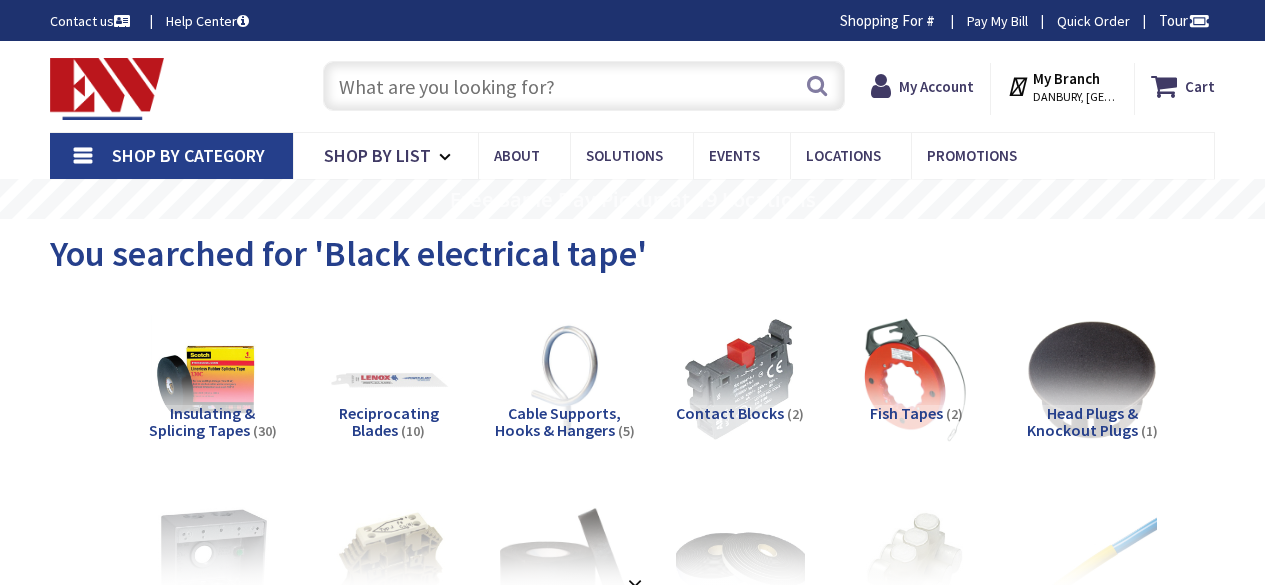 scroll, scrollTop: 0, scrollLeft: 0, axis: both 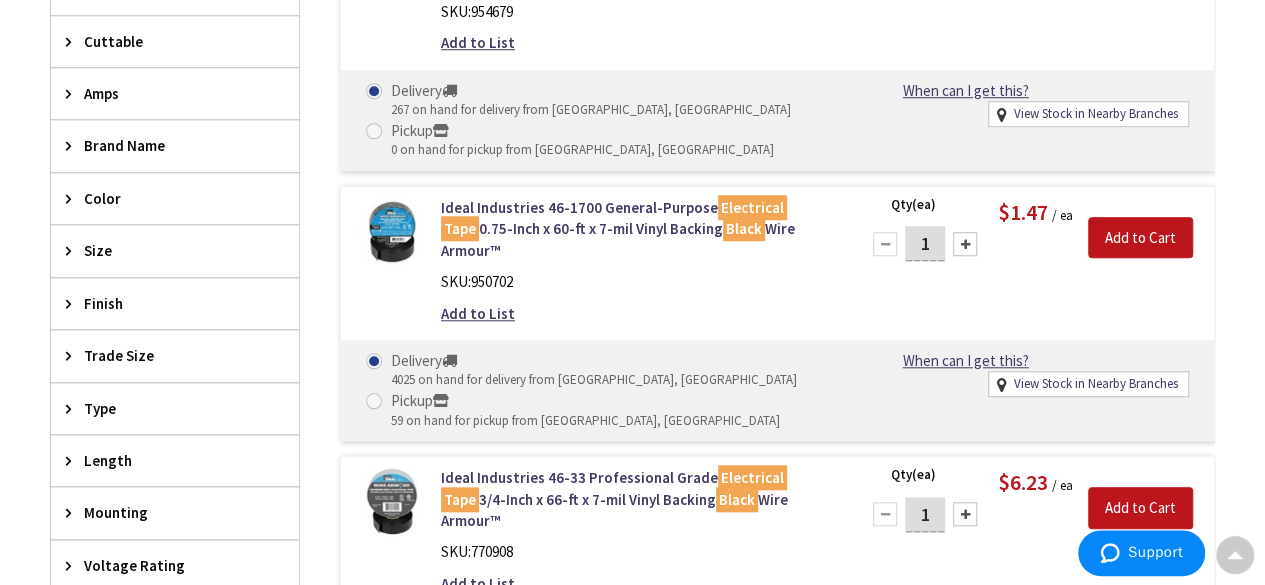 click on "1" at bounding box center (925, 243) 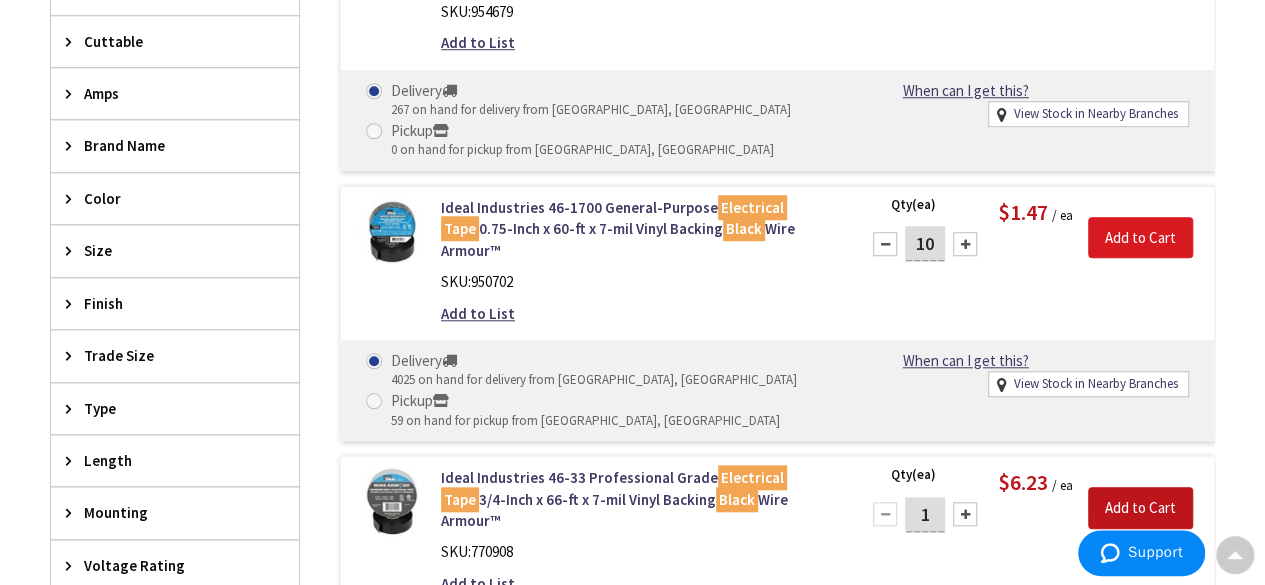 type on "10" 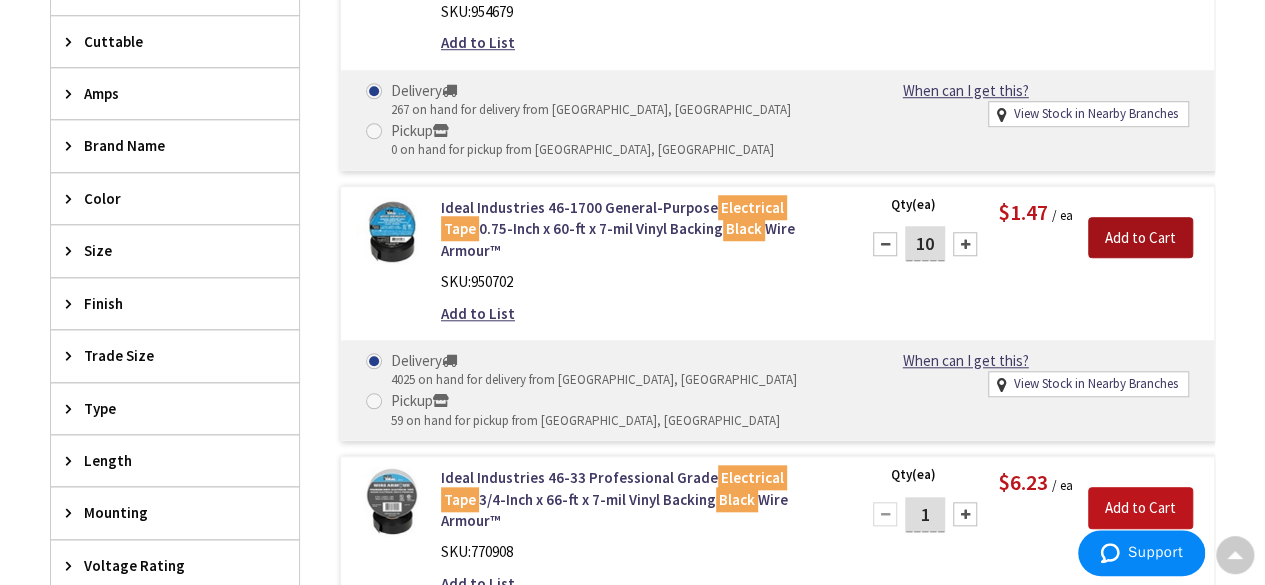 click on "Add to Cart" at bounding box center [1140, 238] 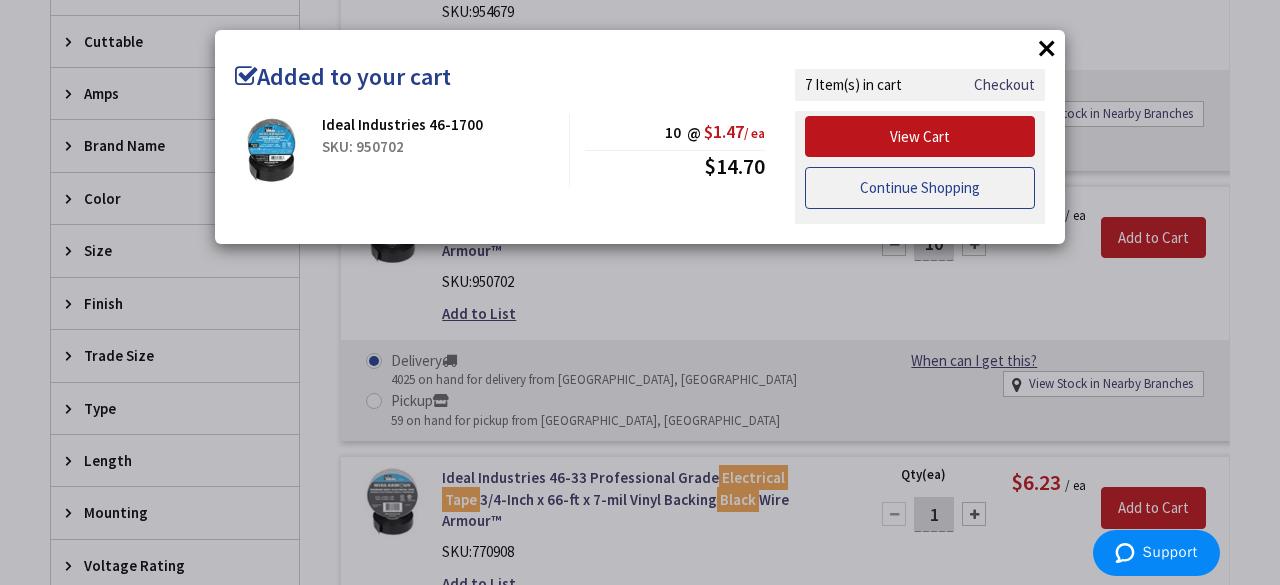click on "Continue Shopping" at bounding box center [920, 188] 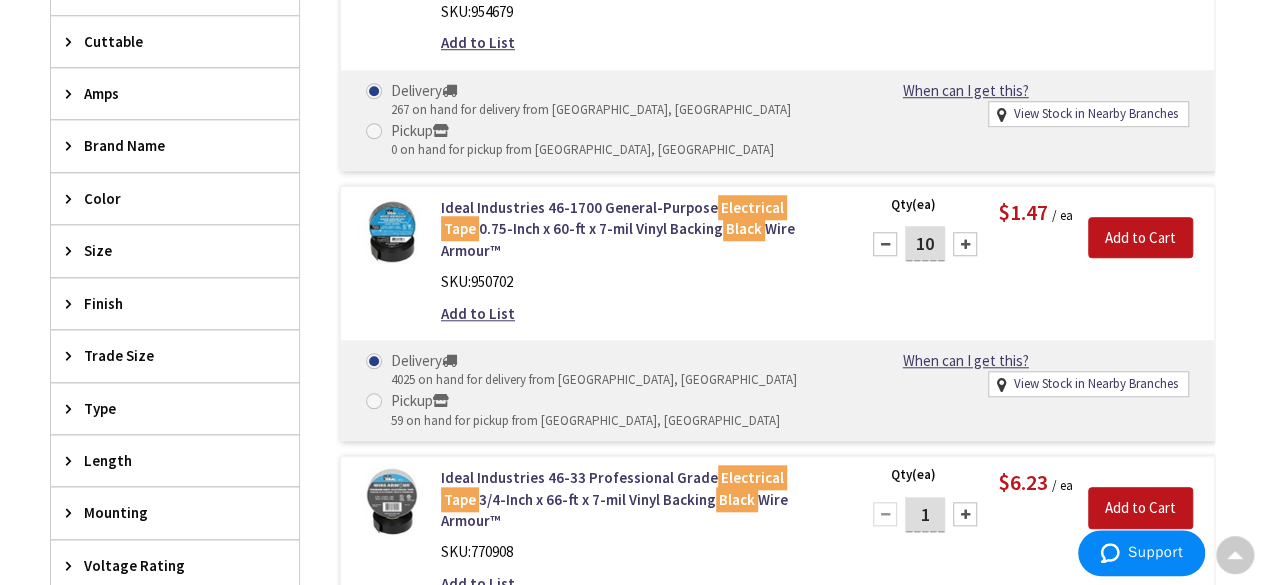 scroll, scrollTop: 248, scrollLeft: 0, axis: vertical 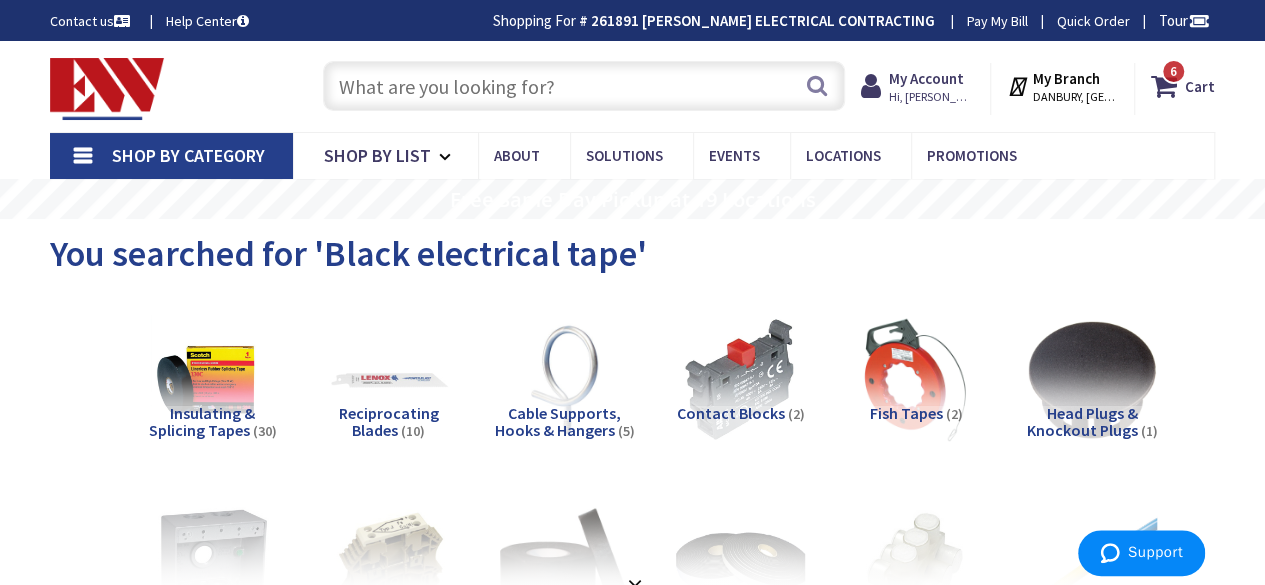 click at bounding box center (584, 86) 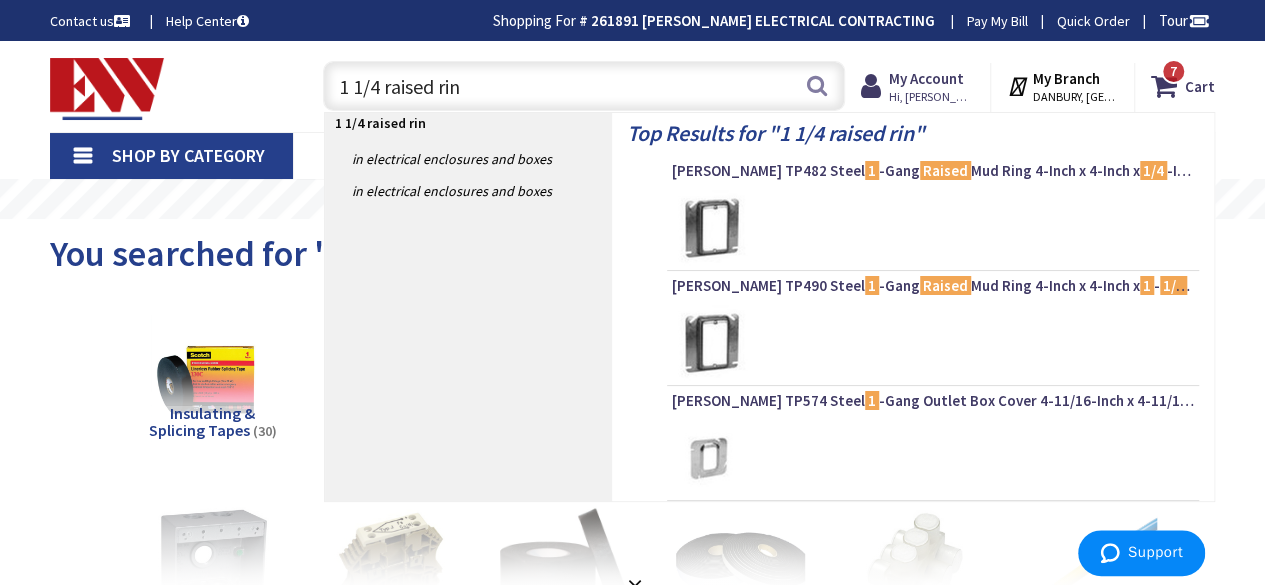 type on "1 1/4 raised ring" 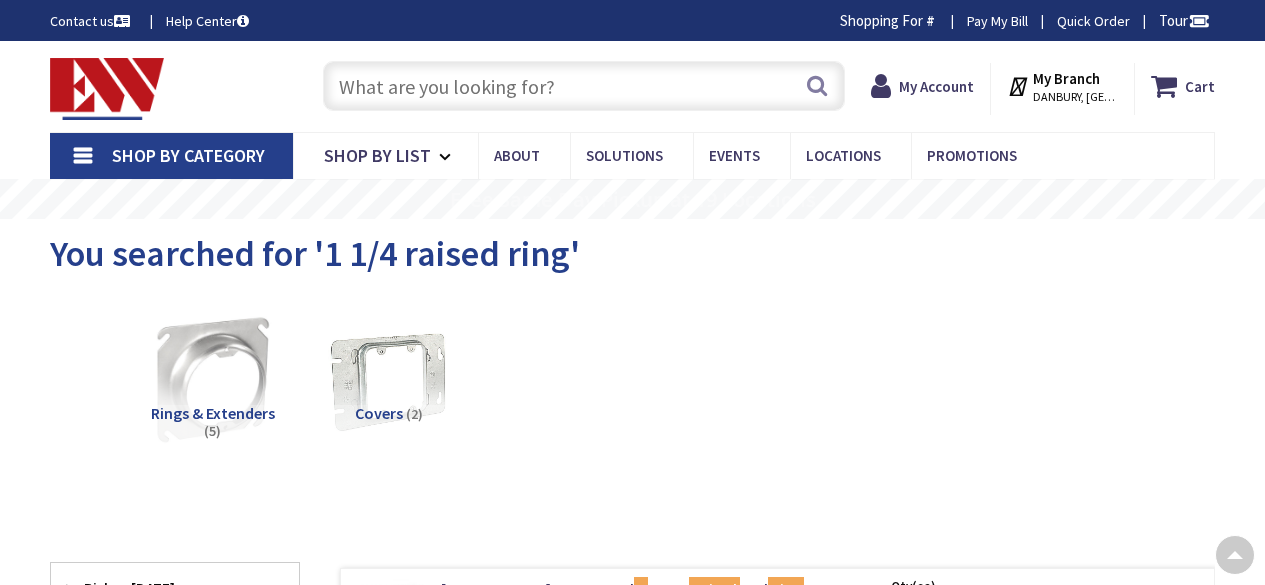scroll, scrollTop: 365, scrollLeft: 0, axis: vertical 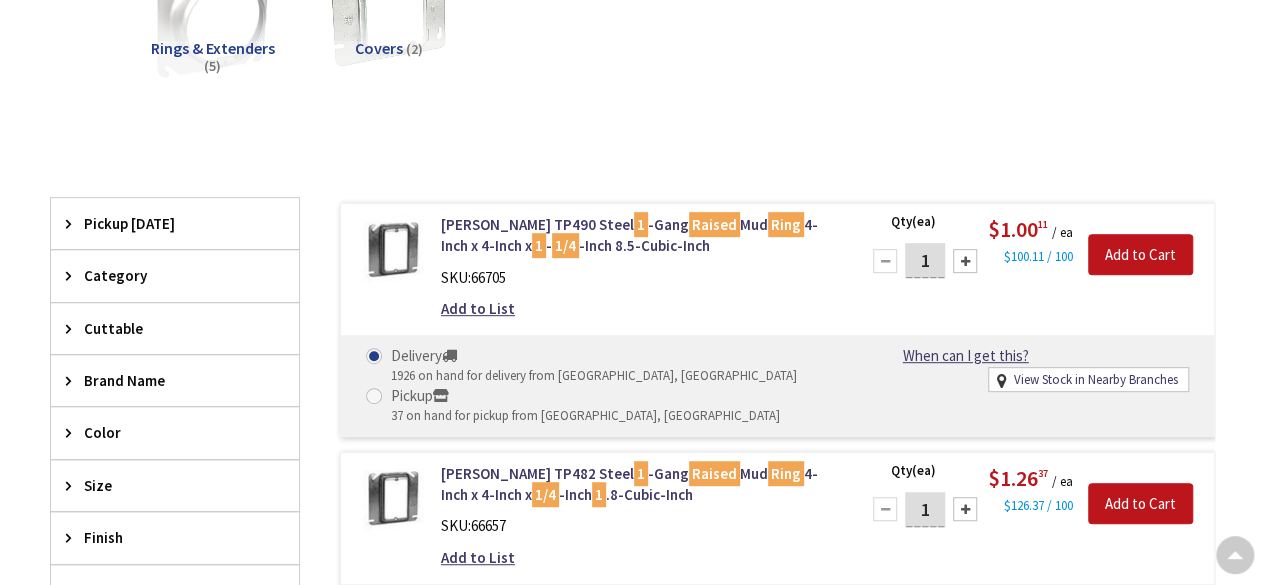click at bounding box center [965, 261] 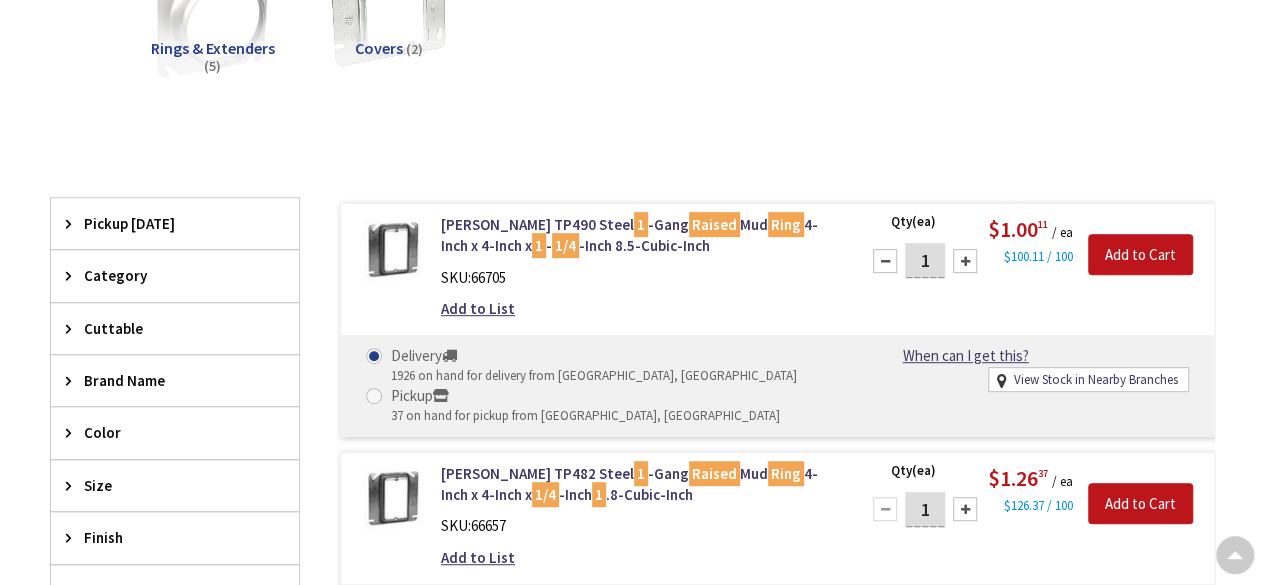 scroll, scrollTop: 0, scrollLeft: 0, axis: both 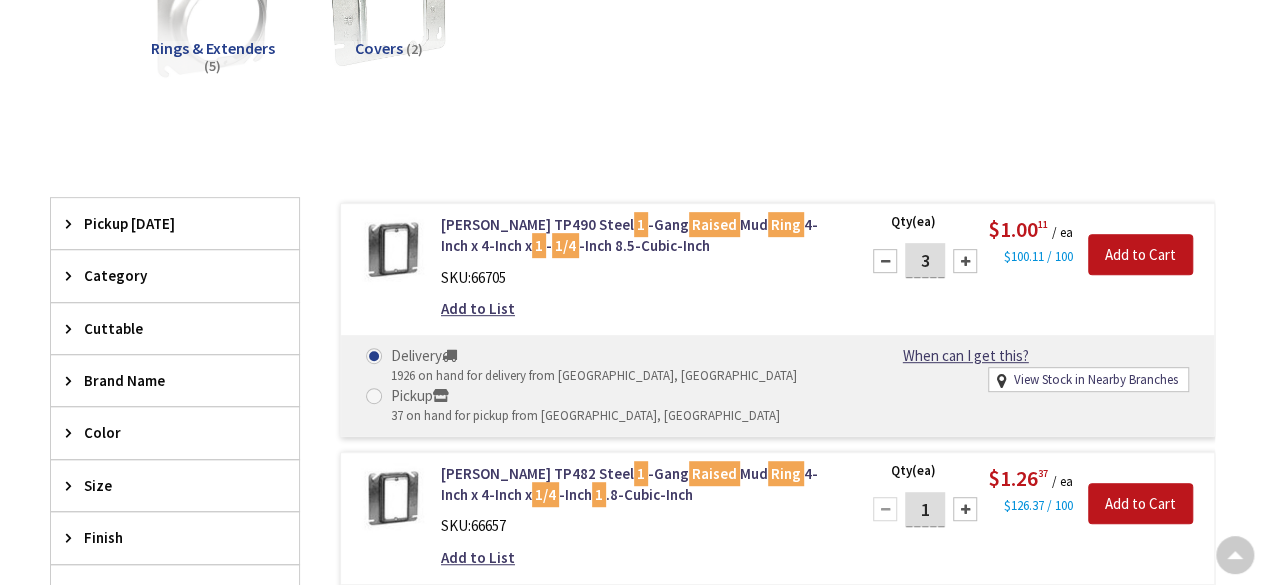 click at bounding box center (965, 261) 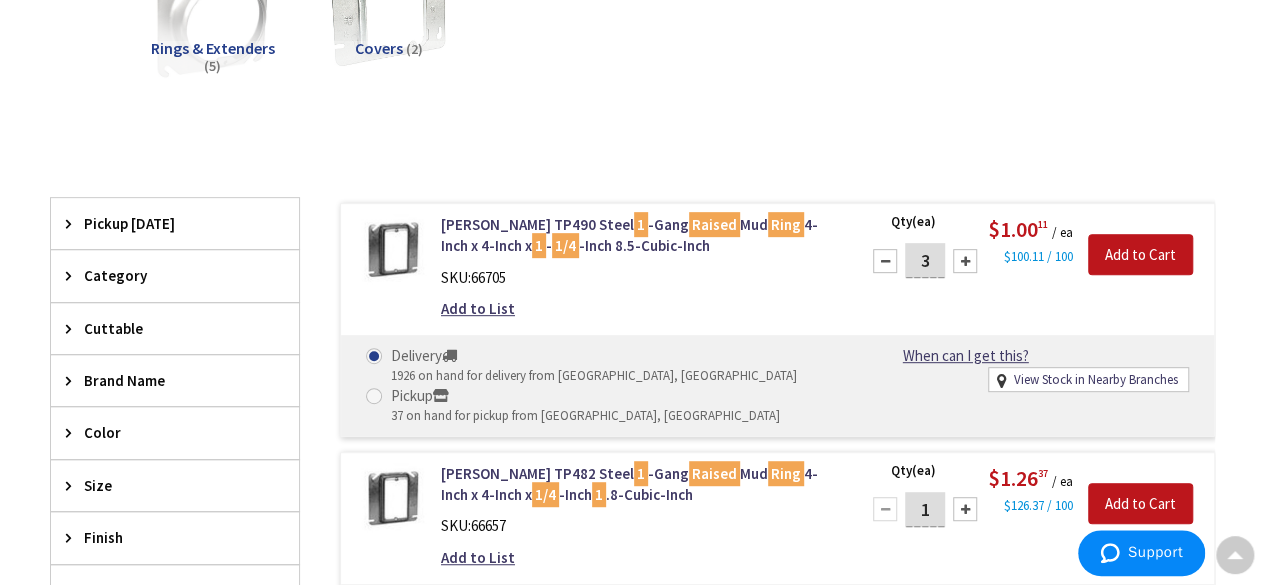 type on "4" 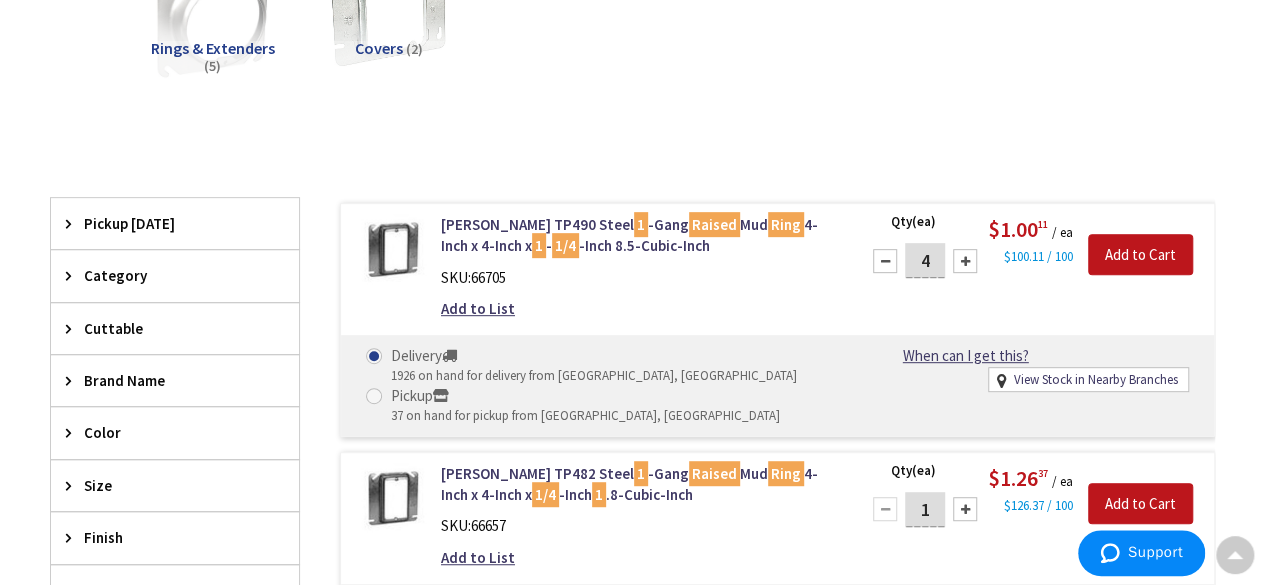 scroll, scrollTop: 0, scrollLeft: 0, axis: both 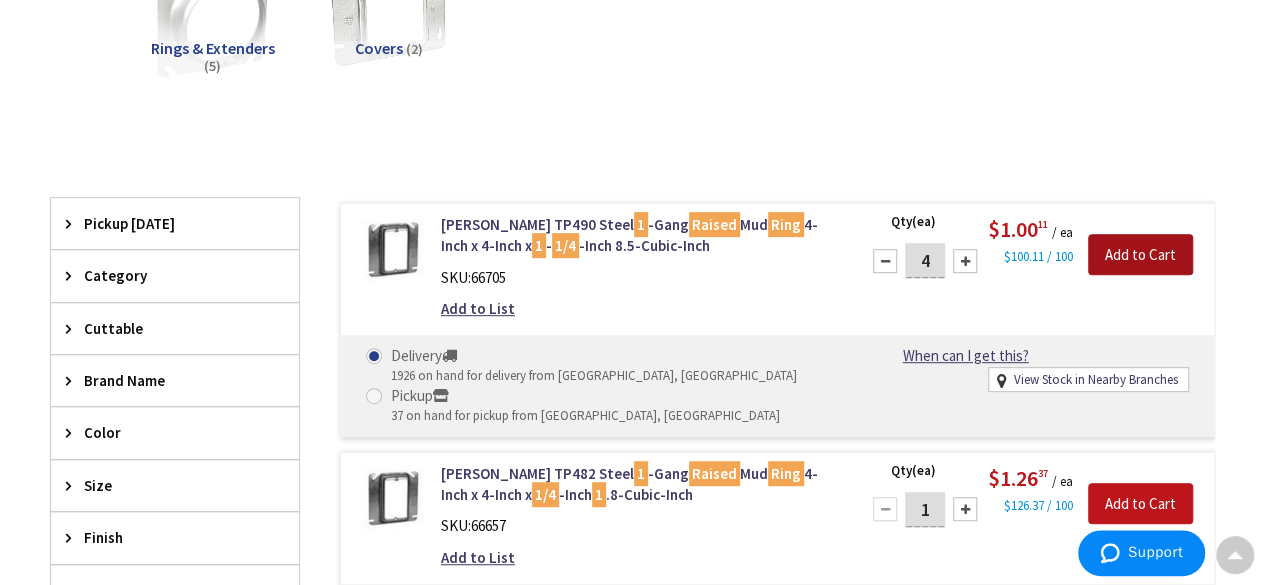 click on "Add to Cart" at bounding box center [1140, 255] 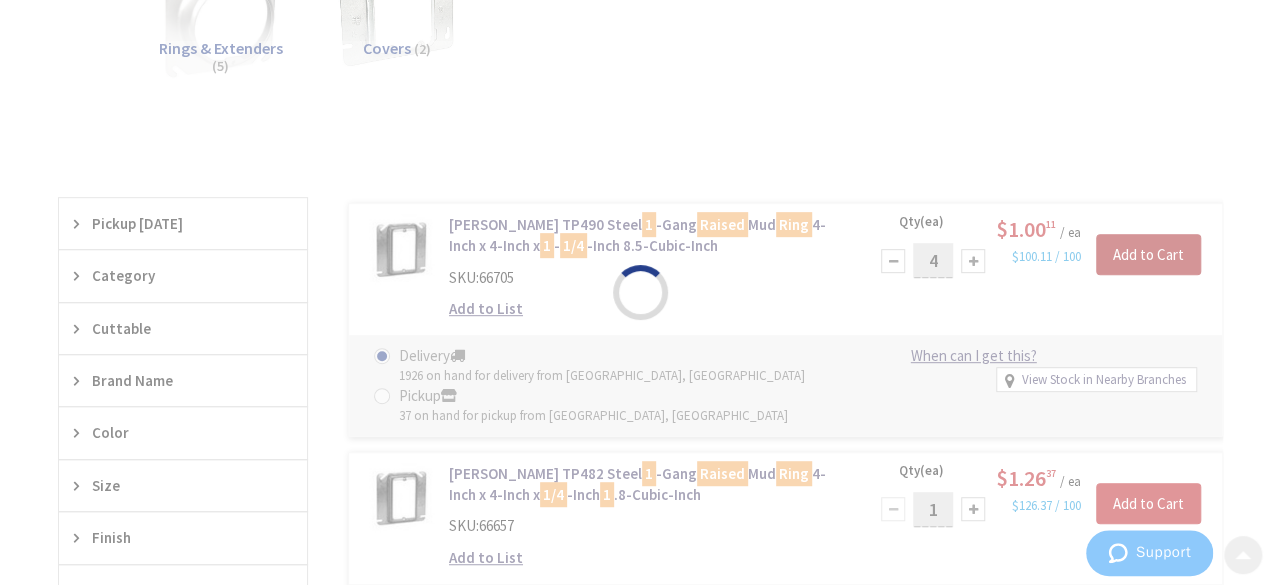 scroll, scrollTop: 0, scrollLeft: 0, axis: both 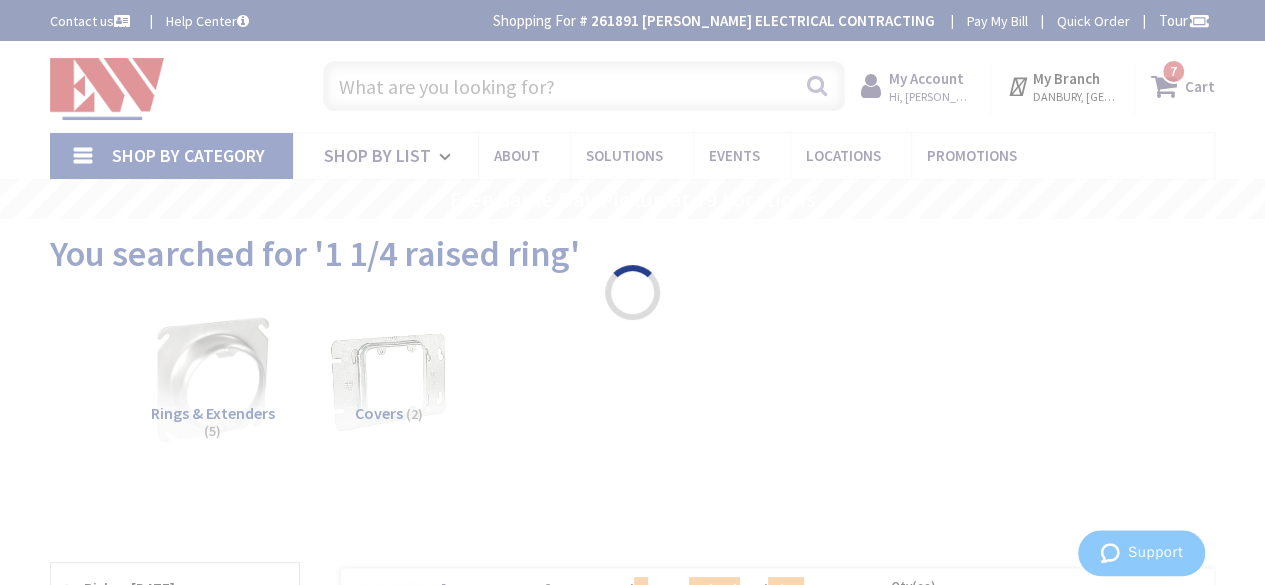 click on "Please wait... Accessibility Screen-Reader Guide, Feedback, and Issue Reporting | New window
Login to Your Account
Welcome,  Stephen Cronin
My Branch :  DANBURY, CT
Change
Shop By Category
Shop By List
About
Solutions
Events
Locations
HID" at bounding box center (632, 1127) 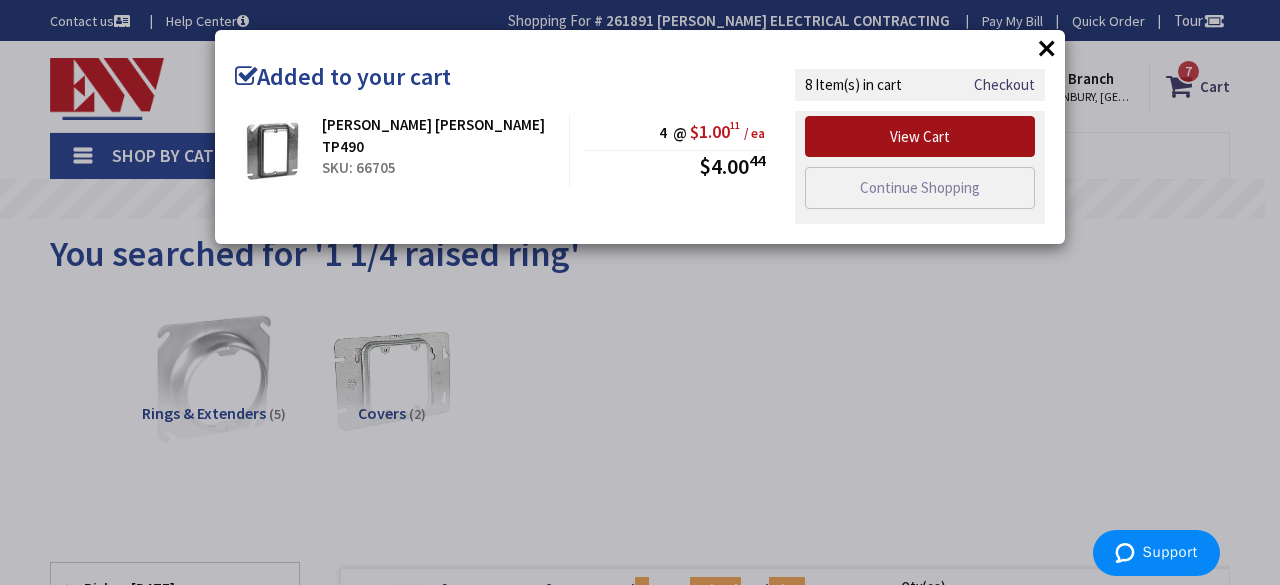 click on "View Cart" at bounding box center [920, 137] 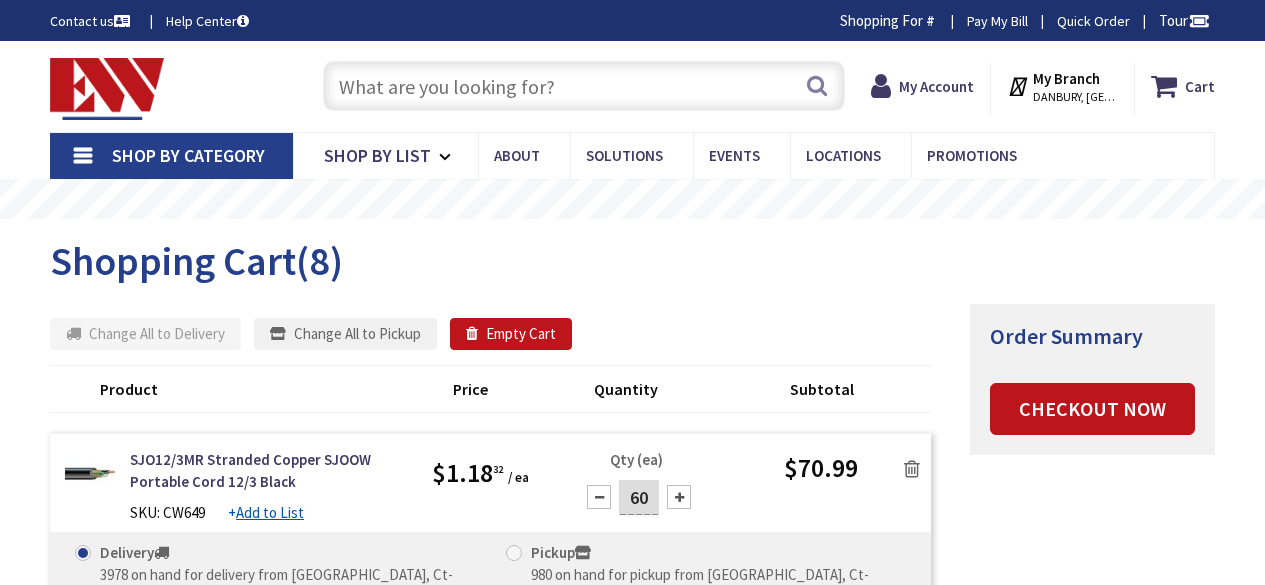 scroll, scrollTop: 0, scrollLeft: 0, axis: both 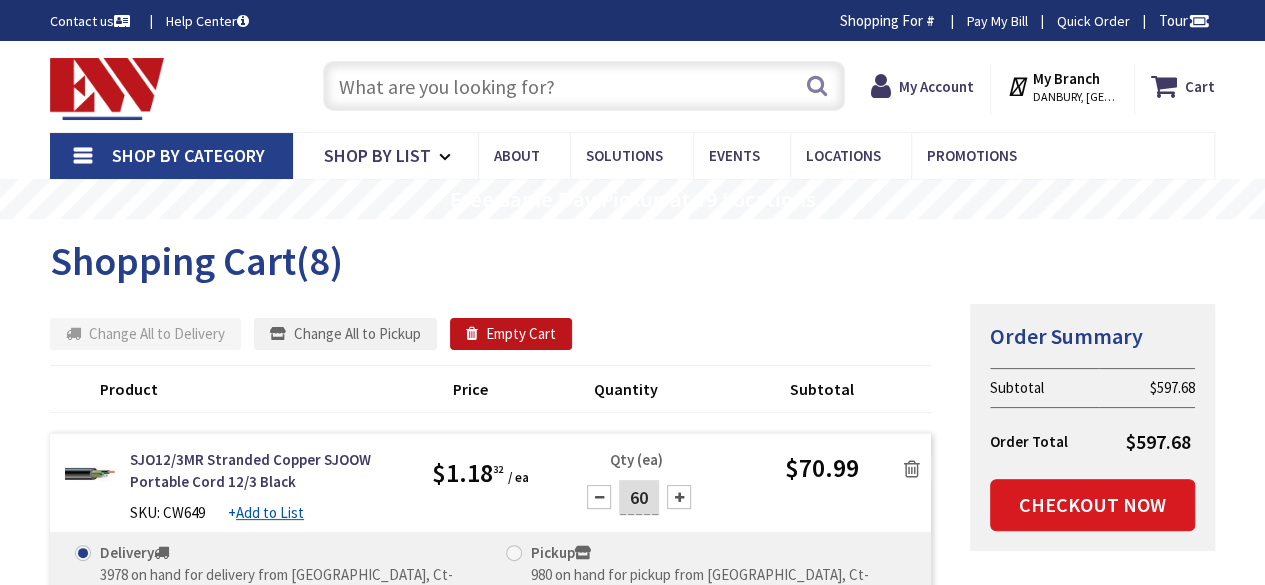 click on "Support" 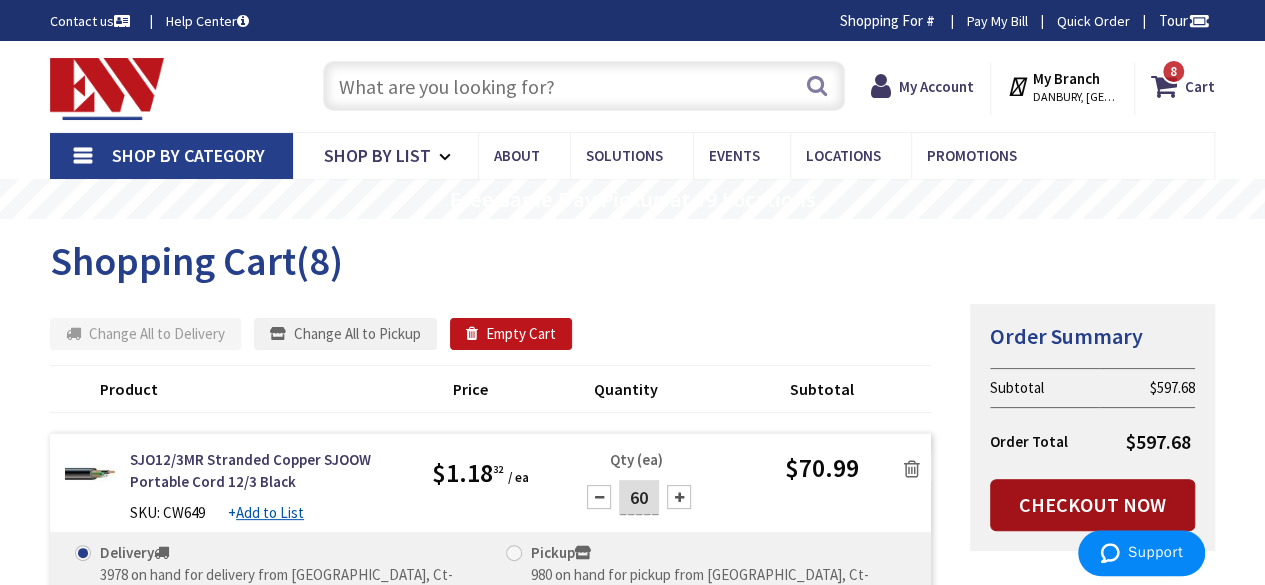 click on "Checkout Now" at bounding box center [1092, 505] 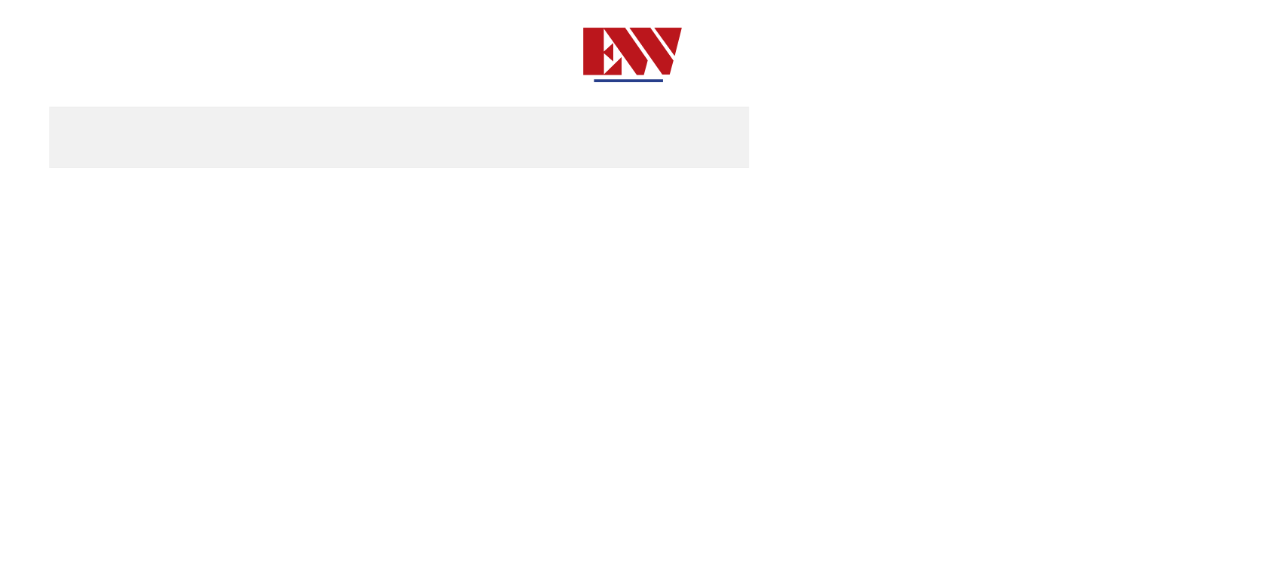scroll, scrollTop: 0, scrollLeft: 0, axis: both 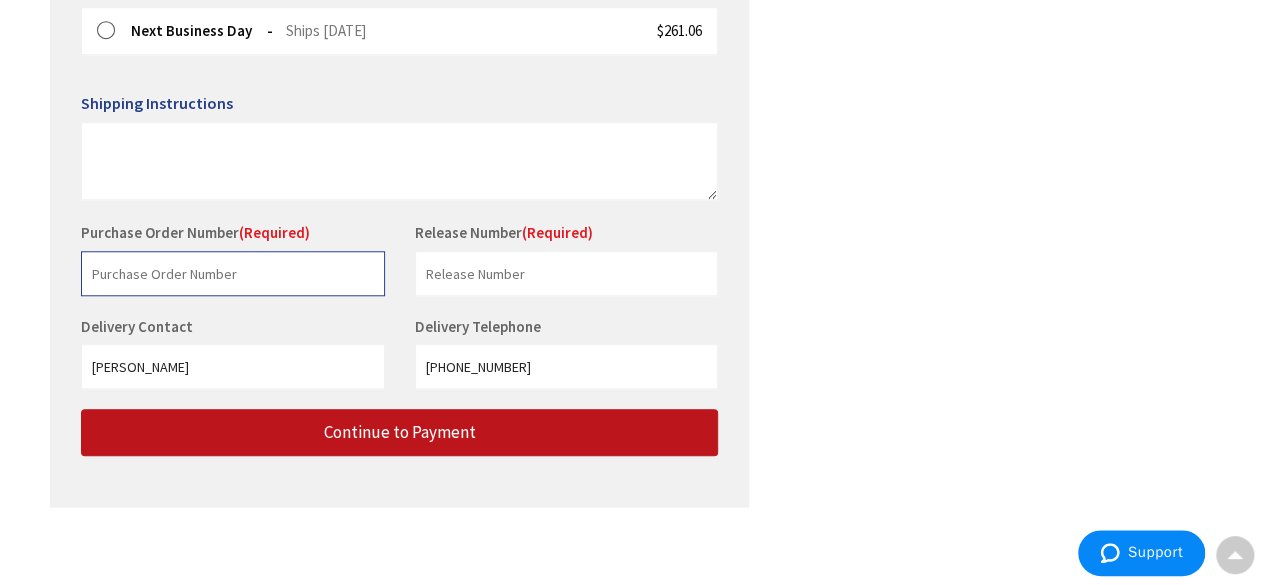 click at bounding box center [233, 273] 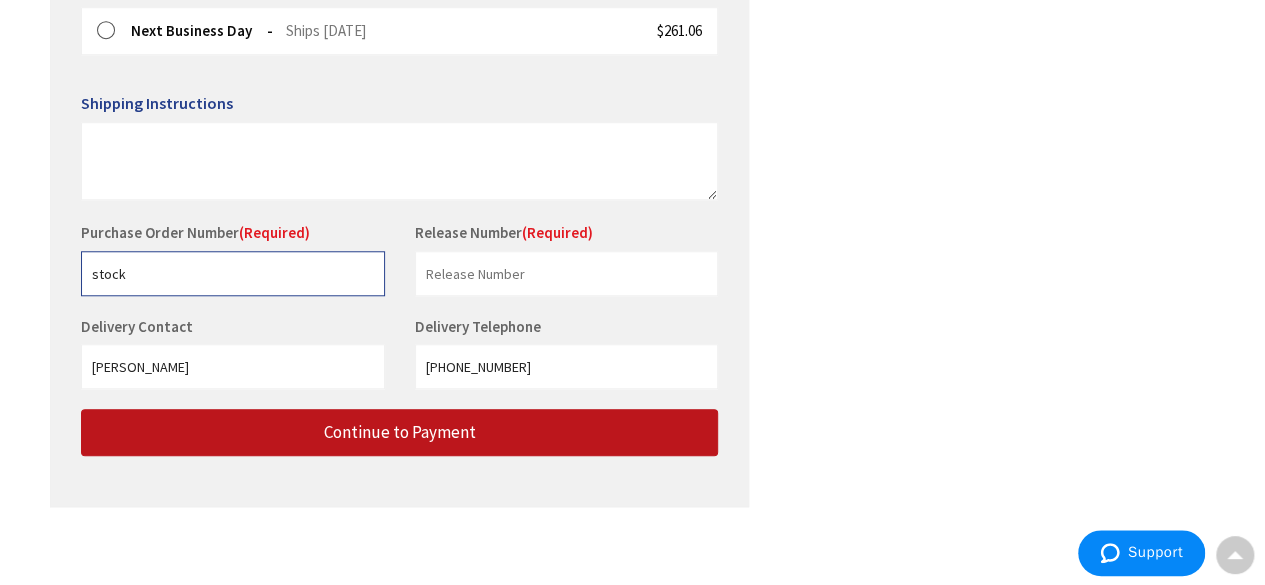type on "stock" 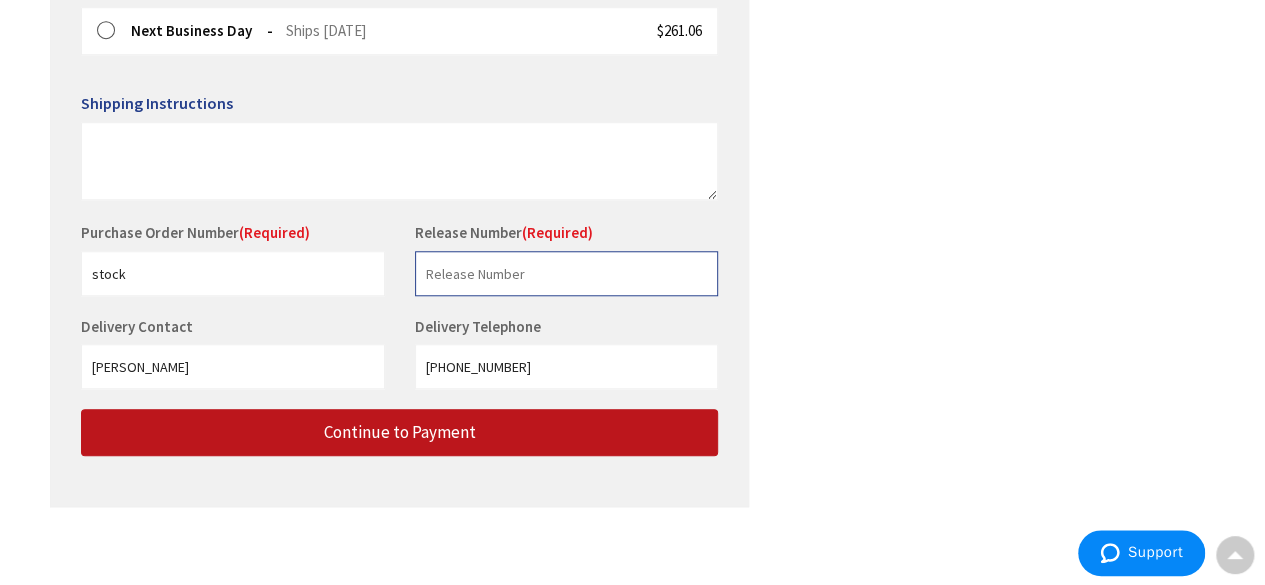 click at bounding box center [567, 273] 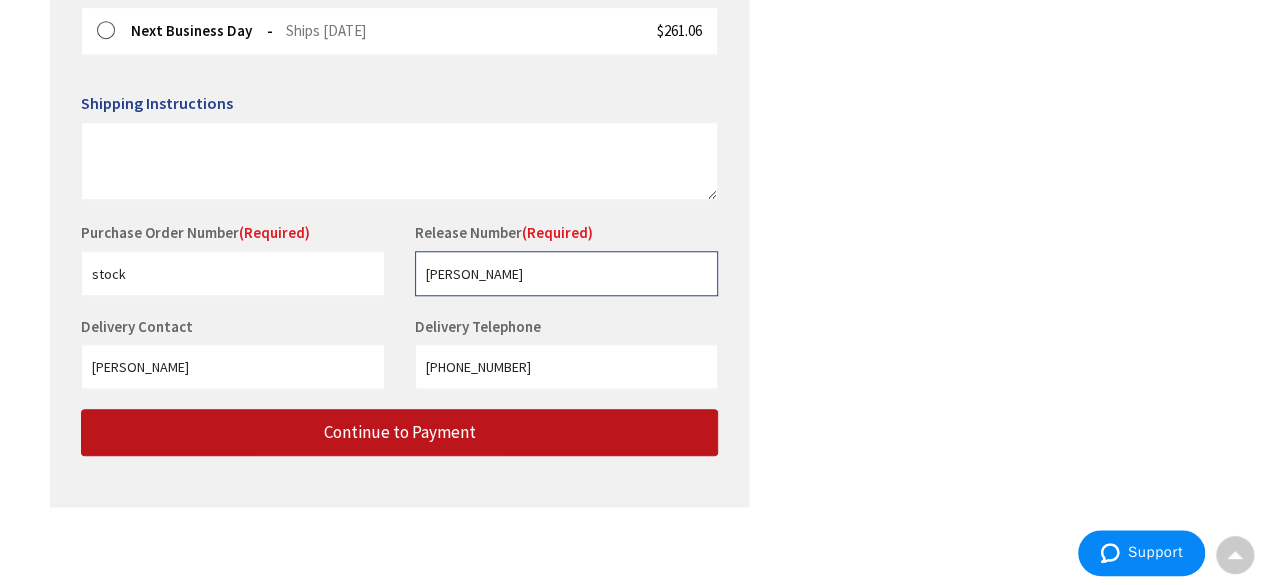type on "[PERSON_NAME]" 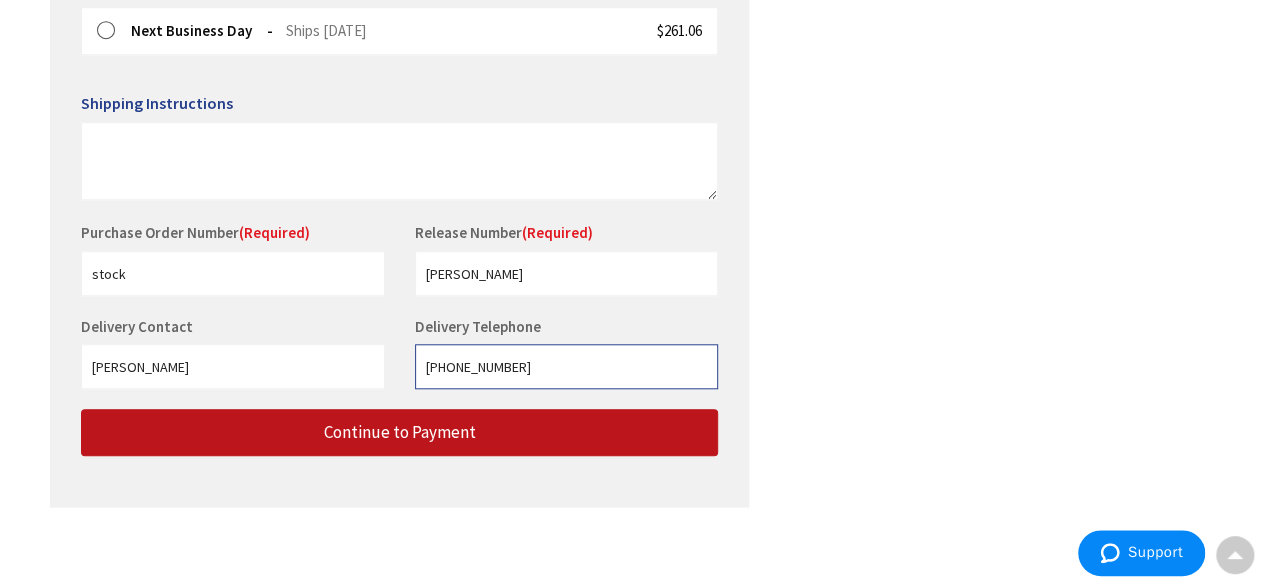 click on "[PHONE_NUMBER]" at bounding box center [567, 366] 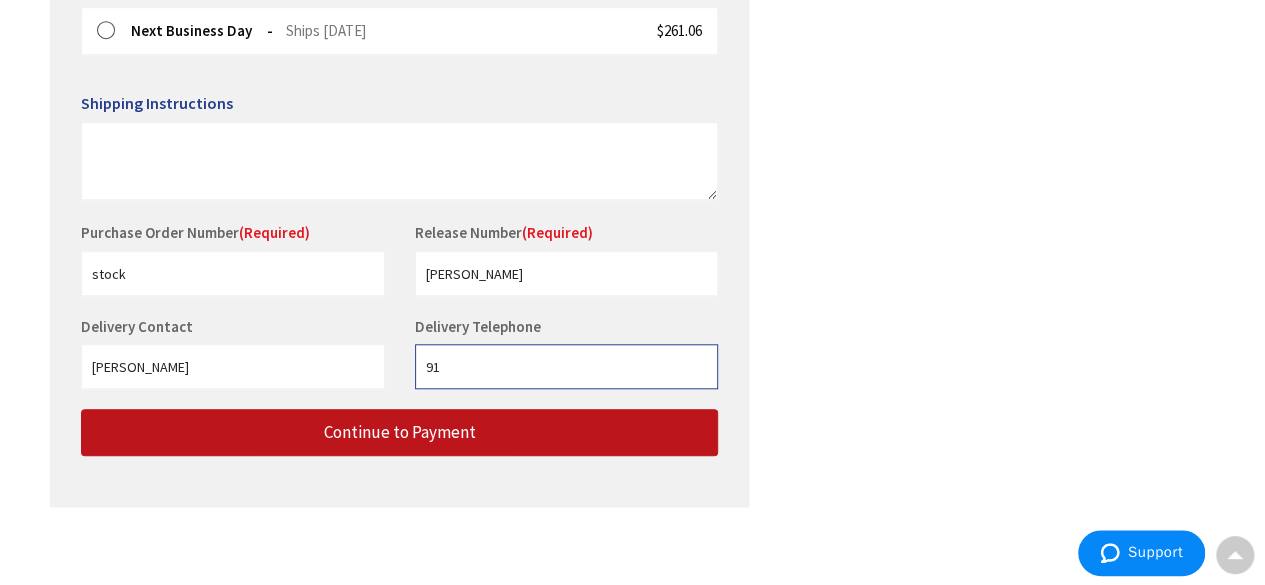 type on "9143842454" 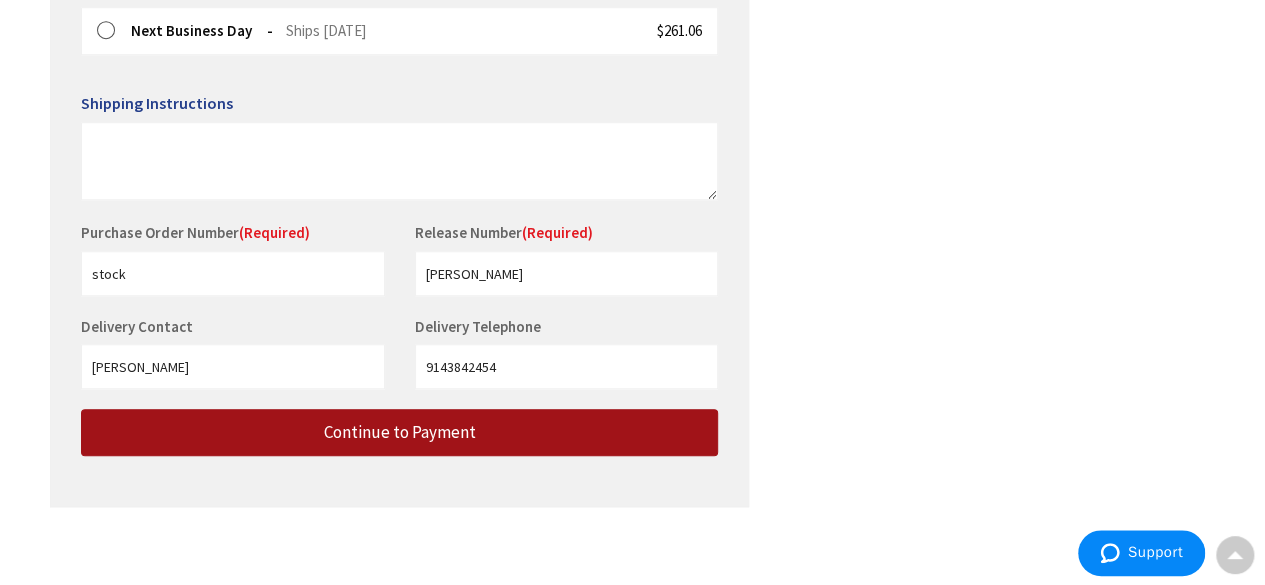click on "Continue to Payment" at bounding box center [399, 432] 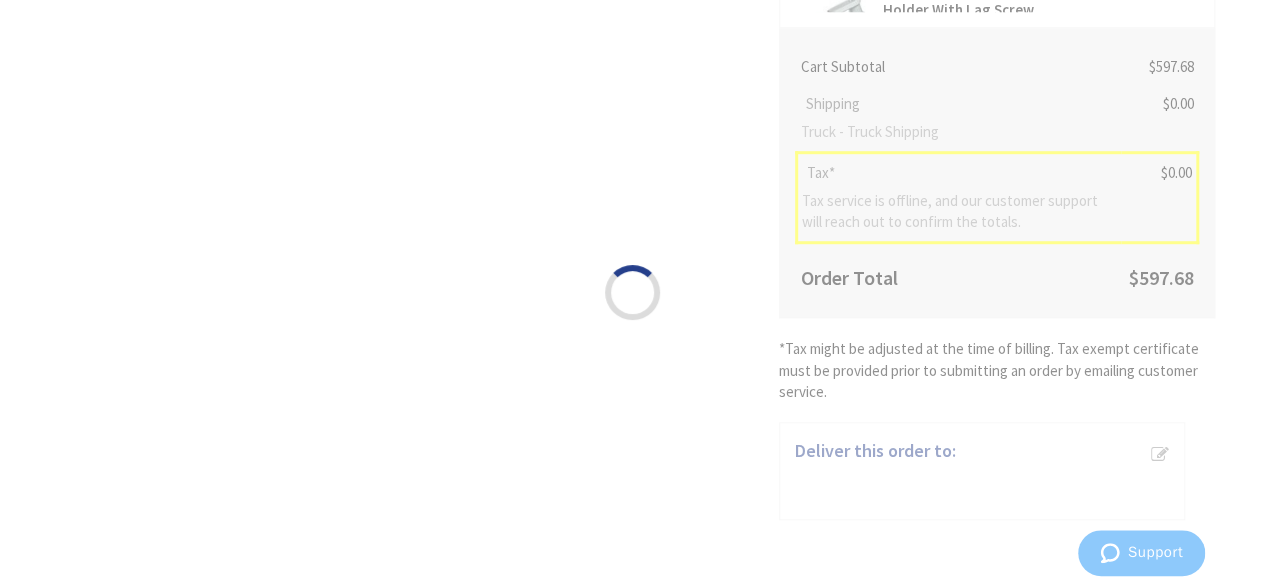 scroll, scrollTop: 0, scrollLeft: 0, axis: both 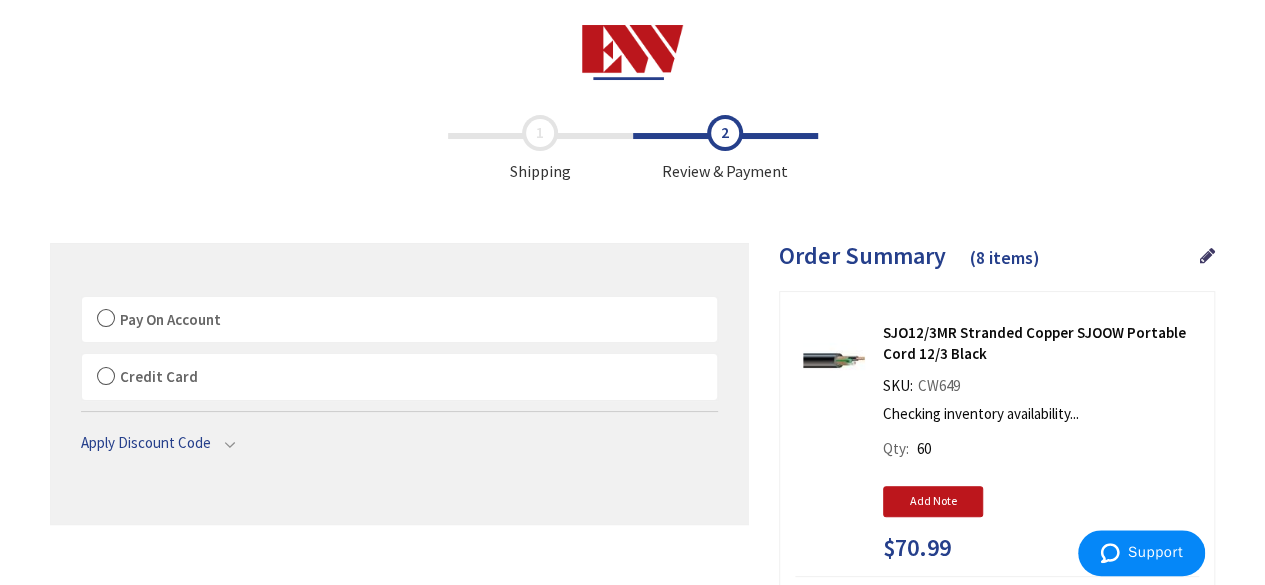 click on "Pay On Account" at bounding box center (170, 319) 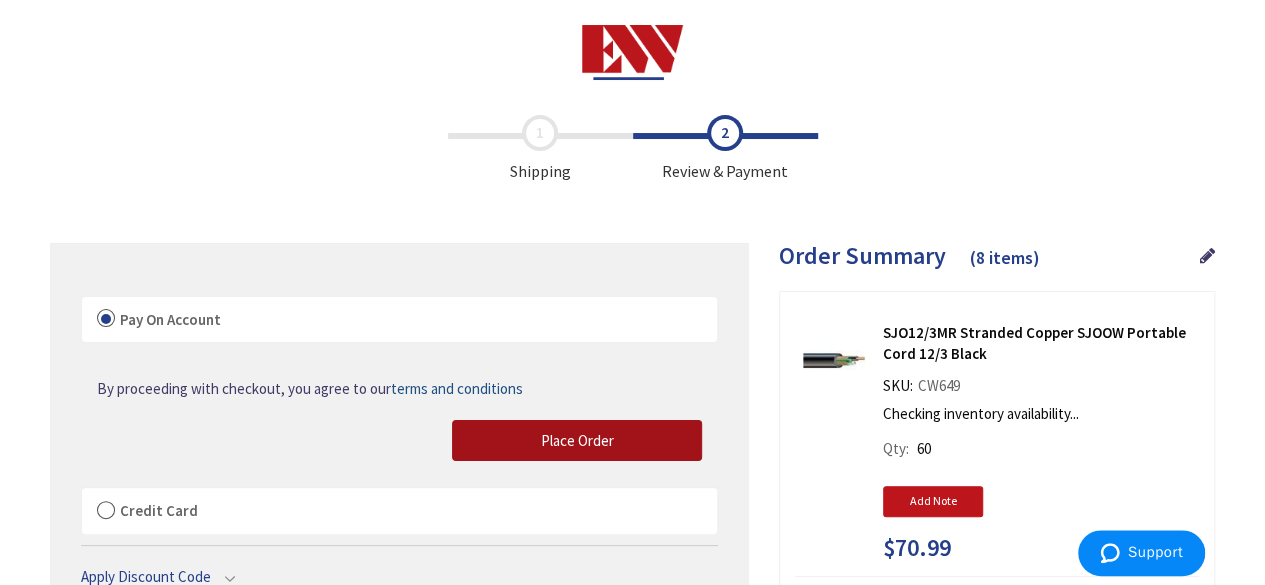 click on "Place Order" at bounding box center [577, 440] 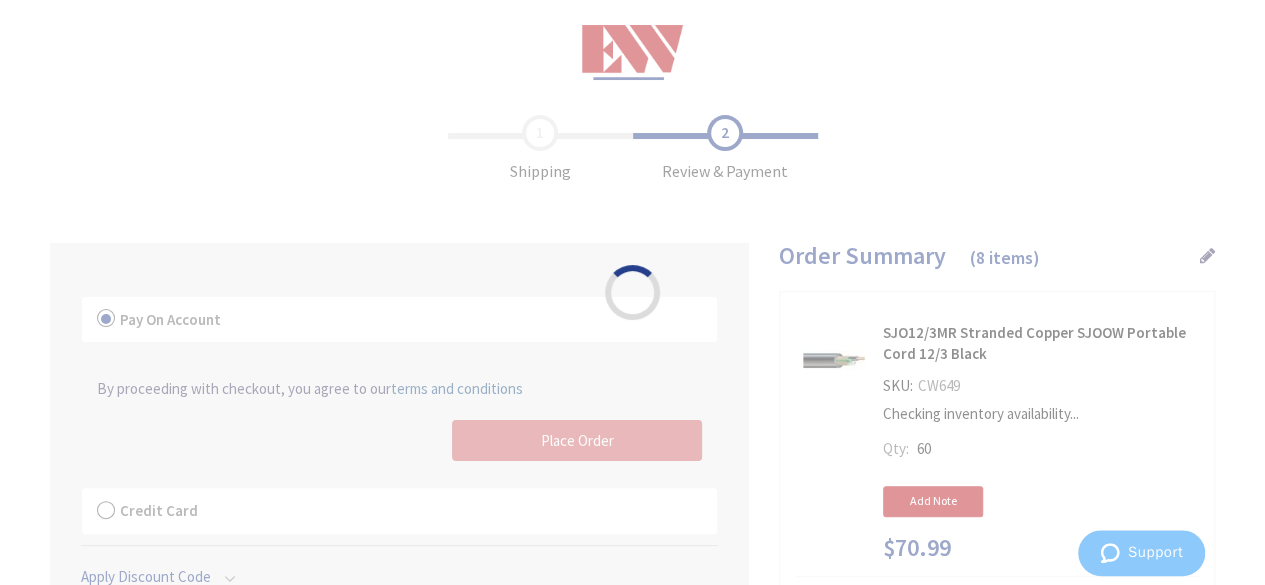 click at bounding box center (632, 1335) 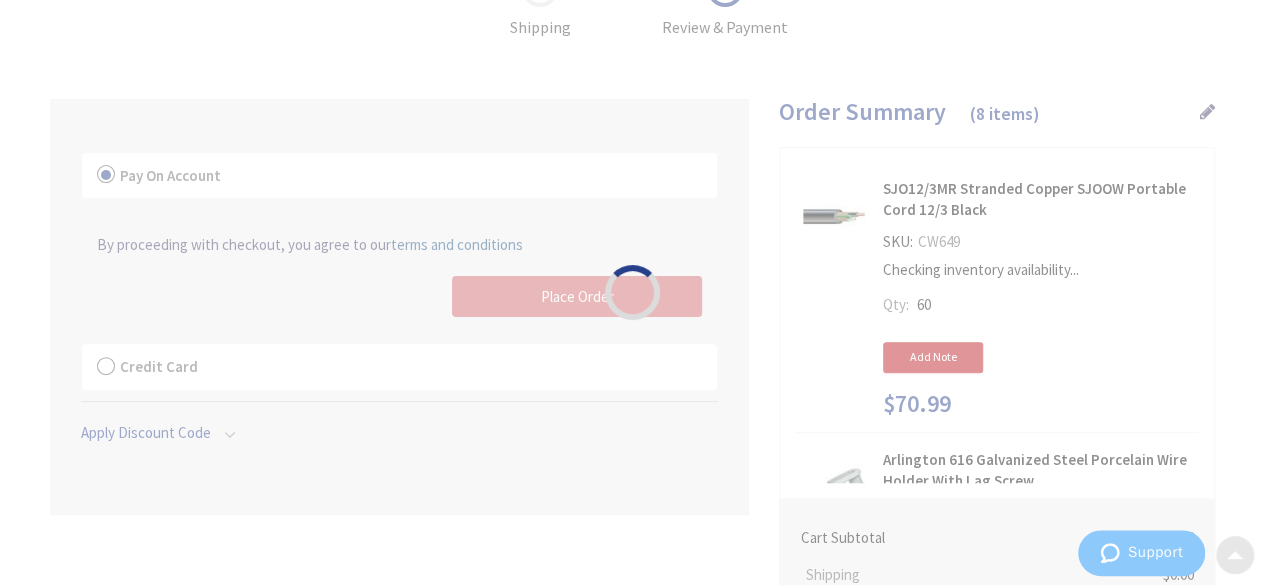 scroll, scrollTop: 122, scrollLeft: 0, axis: vertical 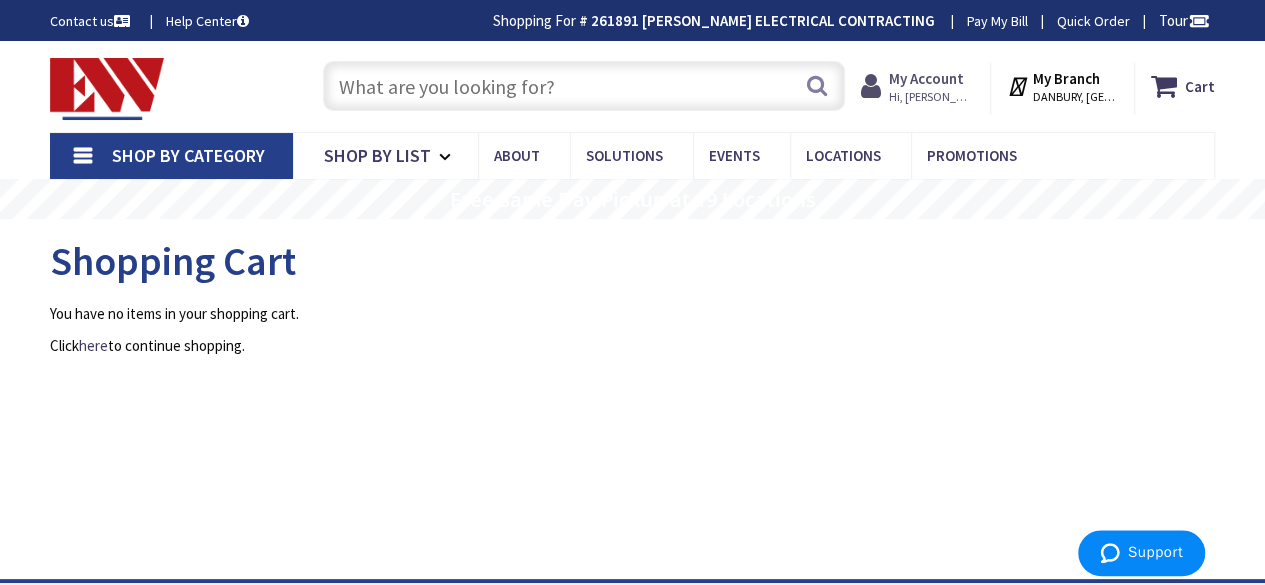 click on "My Account" at bounding box center (926, 78) 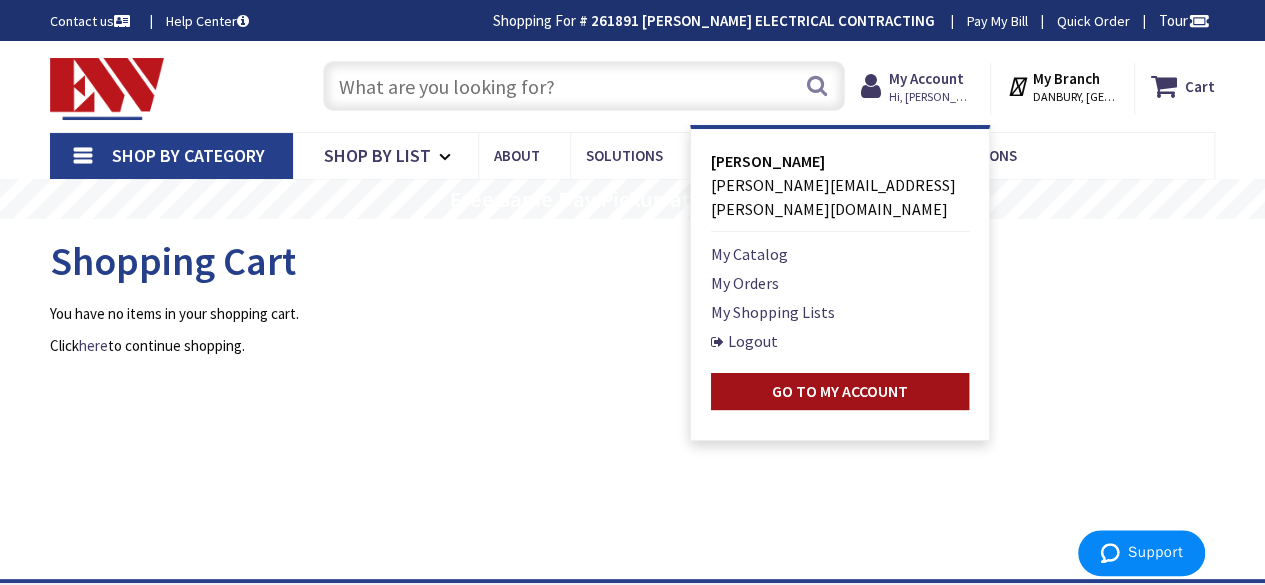 click on "Go to My Account" at bounding box center (840, 391) 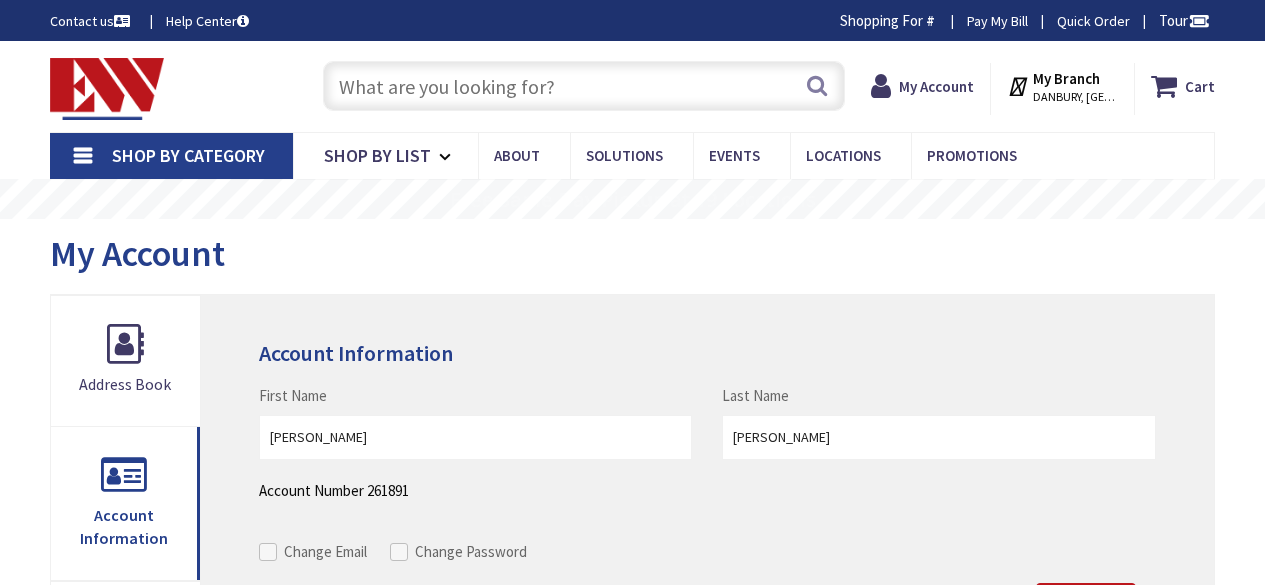 scroll, scrollTop: 0, scrollLeft: 0, axis: both 